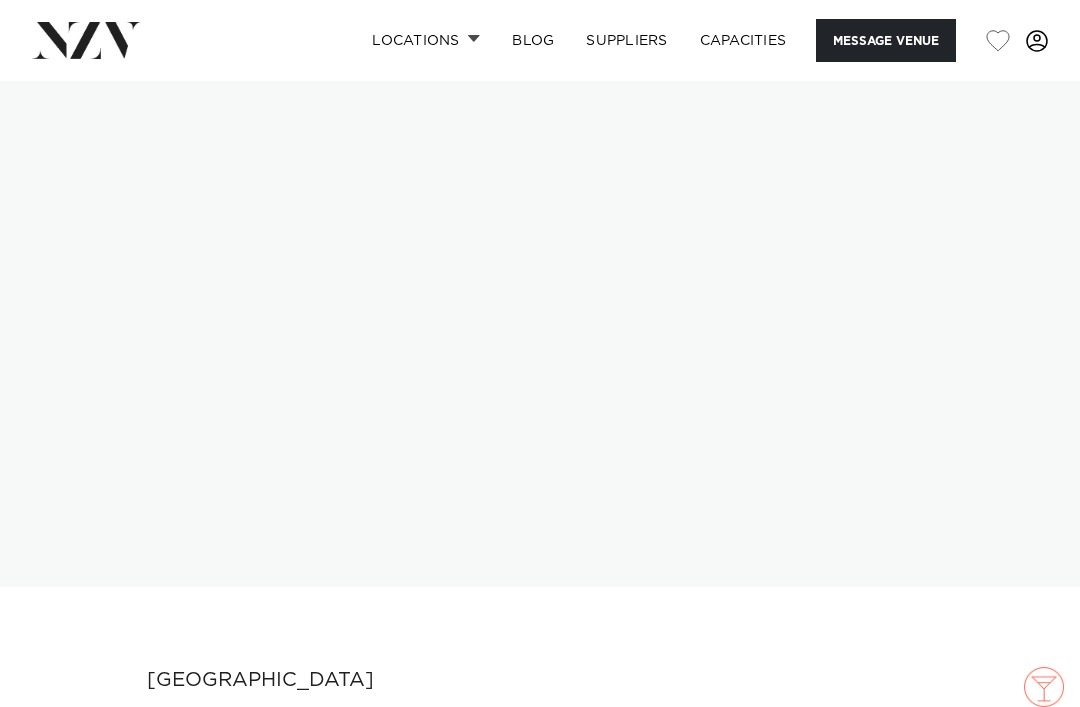 scroll, scrollTop: 0, scrollLeft: 0, axis: both 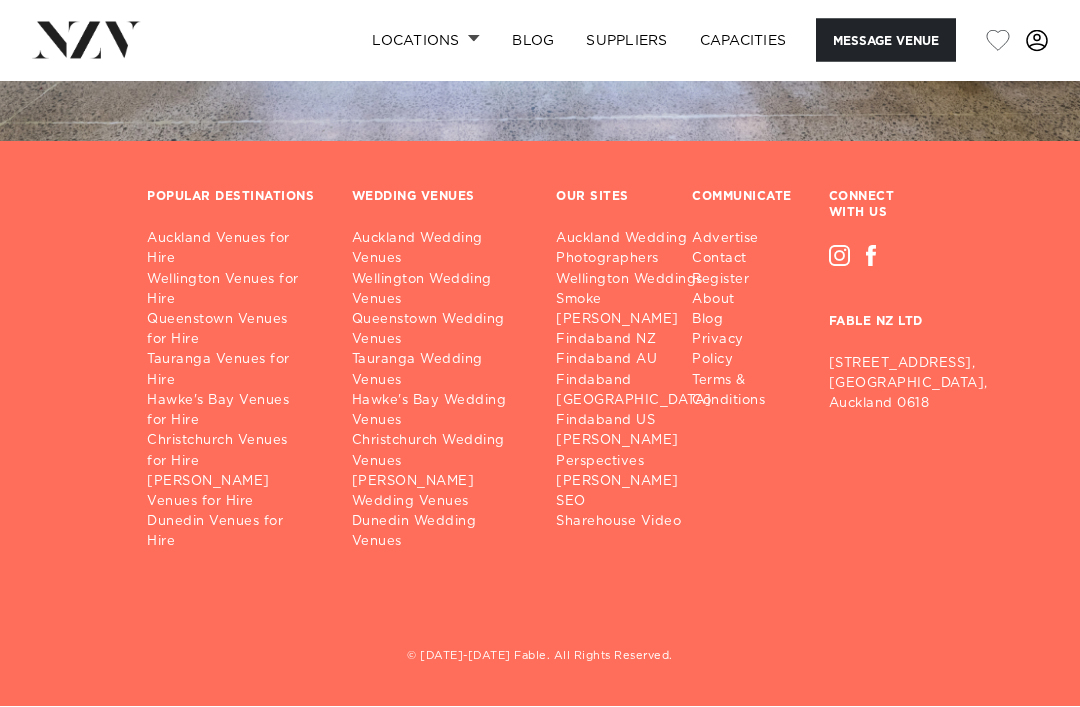 click on "Queenstown Wedding Venues" at bounding box center [438, 331] 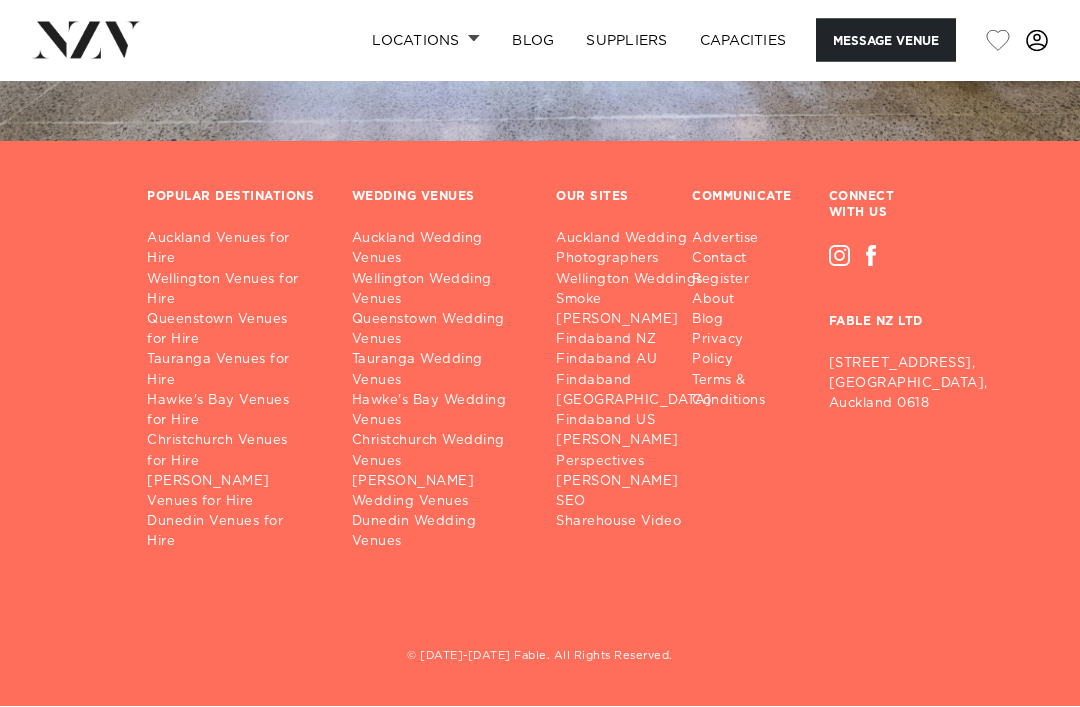 scroll, scrollTop: 3513, scrollLeft: 0, axis: vertical 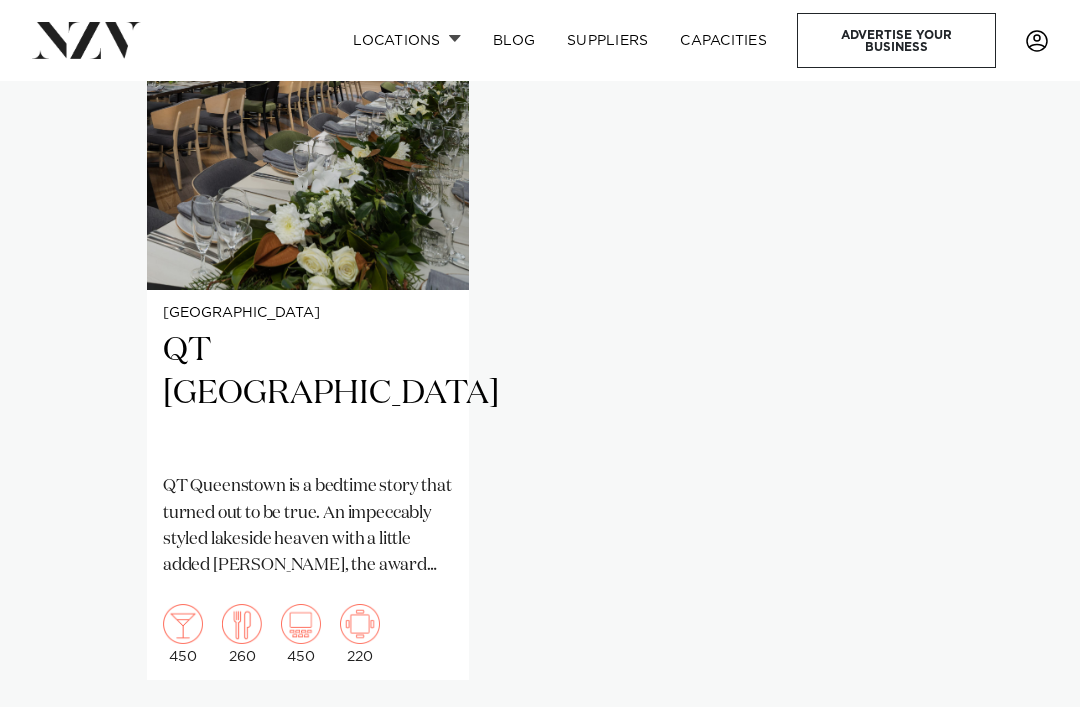 click on "QT Queenstown is a bedtime story that turned out to be true. An impeccably styled lakeside heaven with a little added quirk, the award winning hotel venue surrounds you with Wakatipu’s visual magic. Renowned for hosting distinguished events, QT Queenstown presents world-class spaces, facilities, catering and accommodation, at QT Queenstown you’ll be dreaming big." at bounding box center [308, 526] 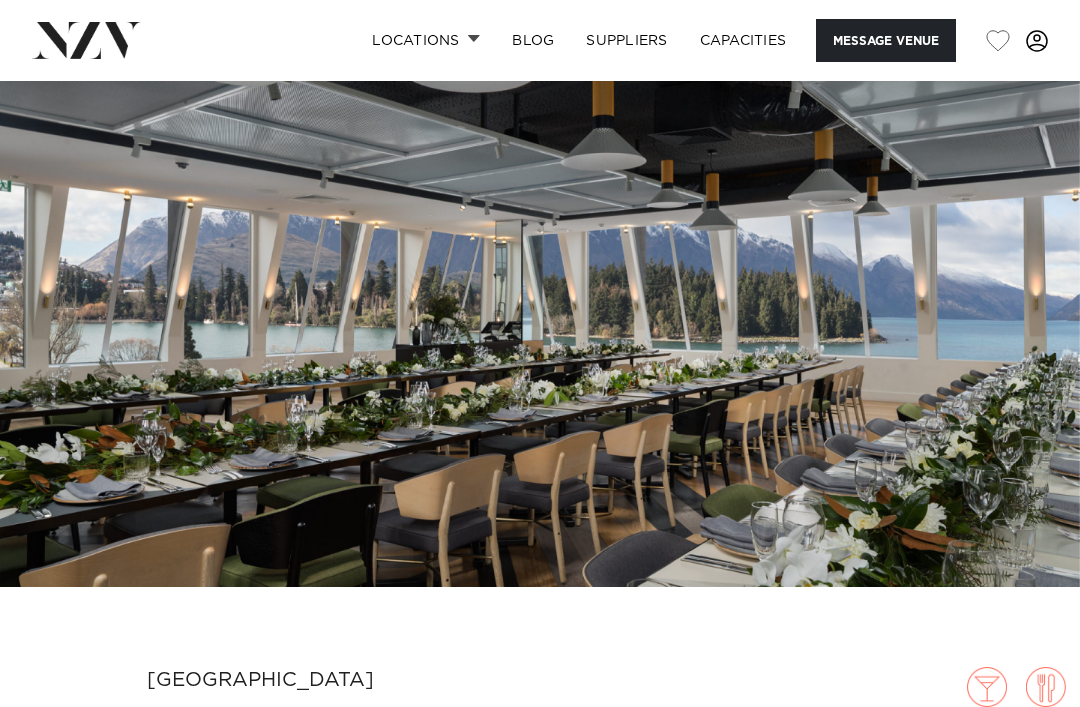 scroll, scrollTop: 0, scrollLeft: 0, axis: both 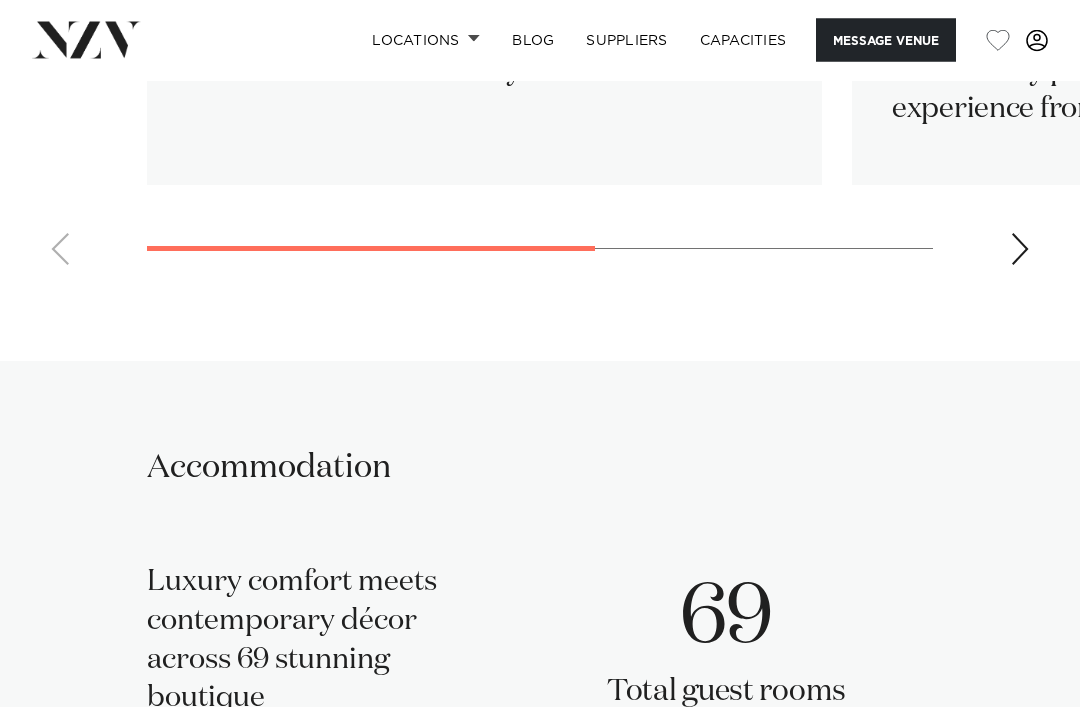 click on "See more" at bounding box center [243, -443] 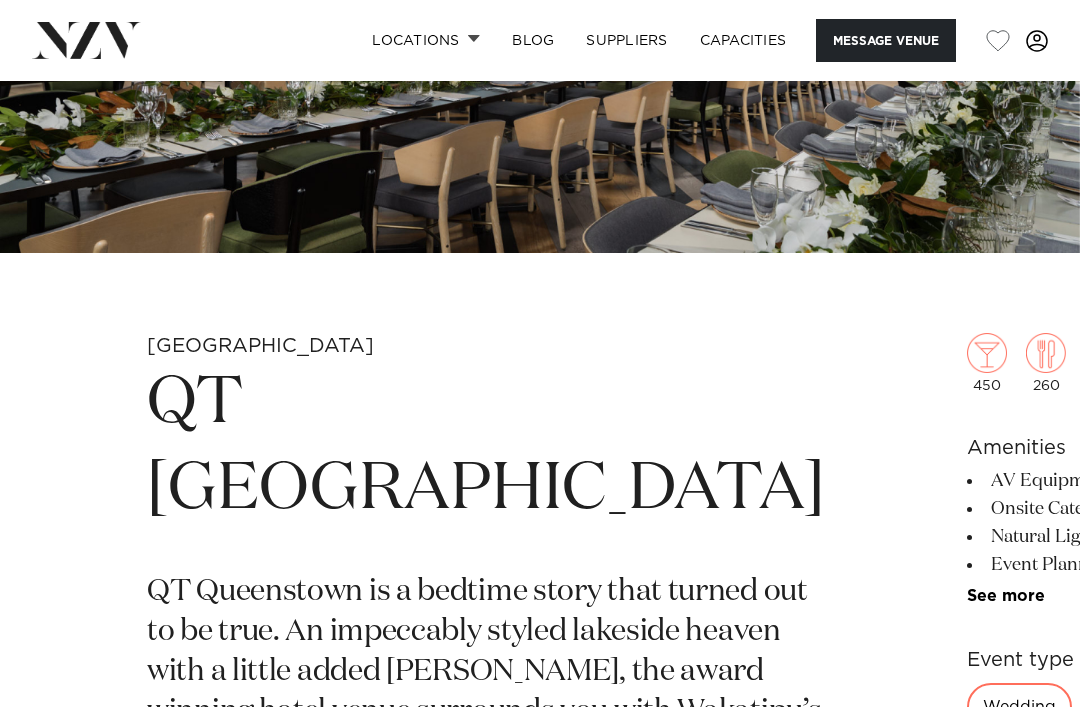scroll, scrollTop: 0, scrollLeft: 0, axis: both 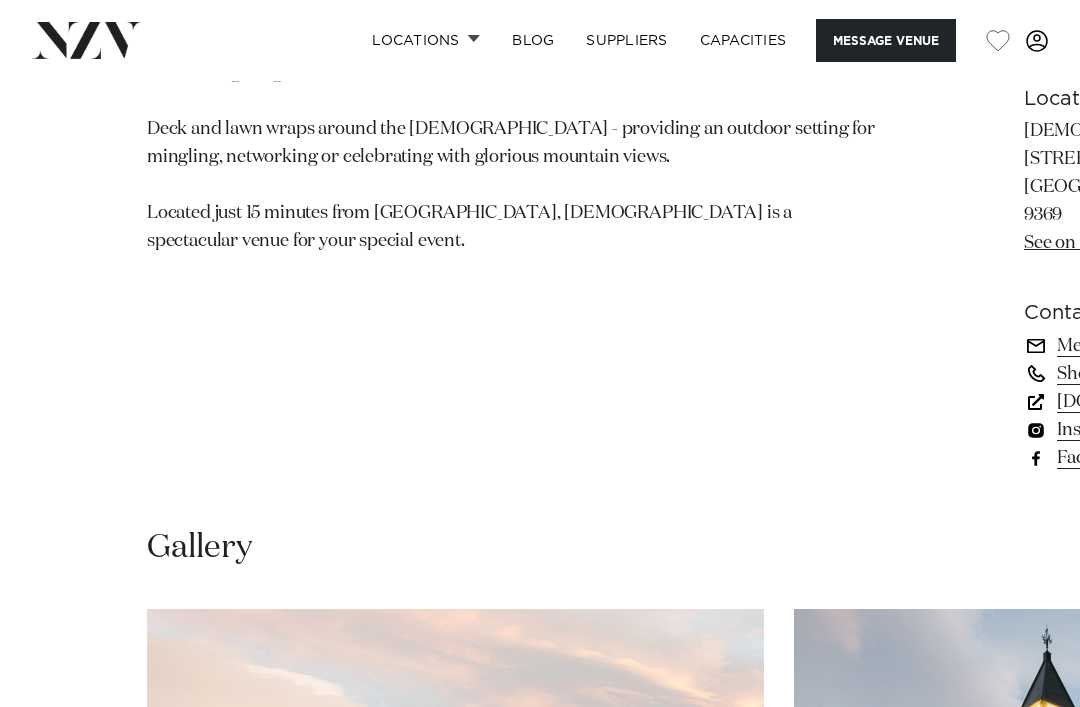 click on "See more" at bounding box center [1102, 35] 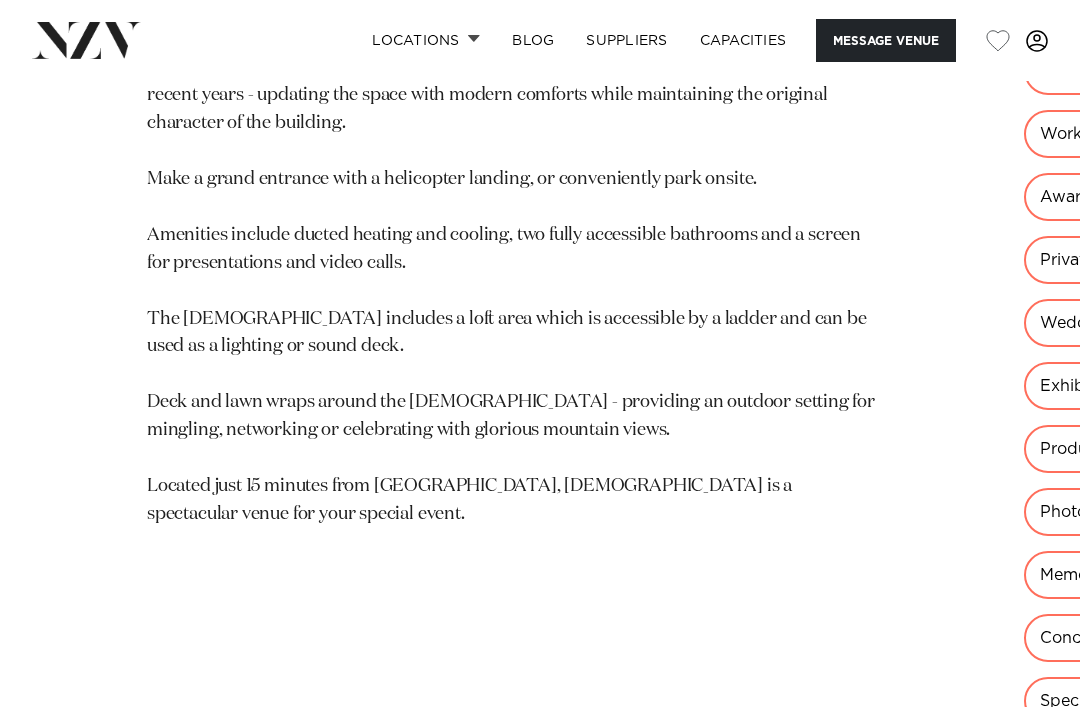 scroll, scrollTop: 1006, scrollLeft: 0, axis: vertical 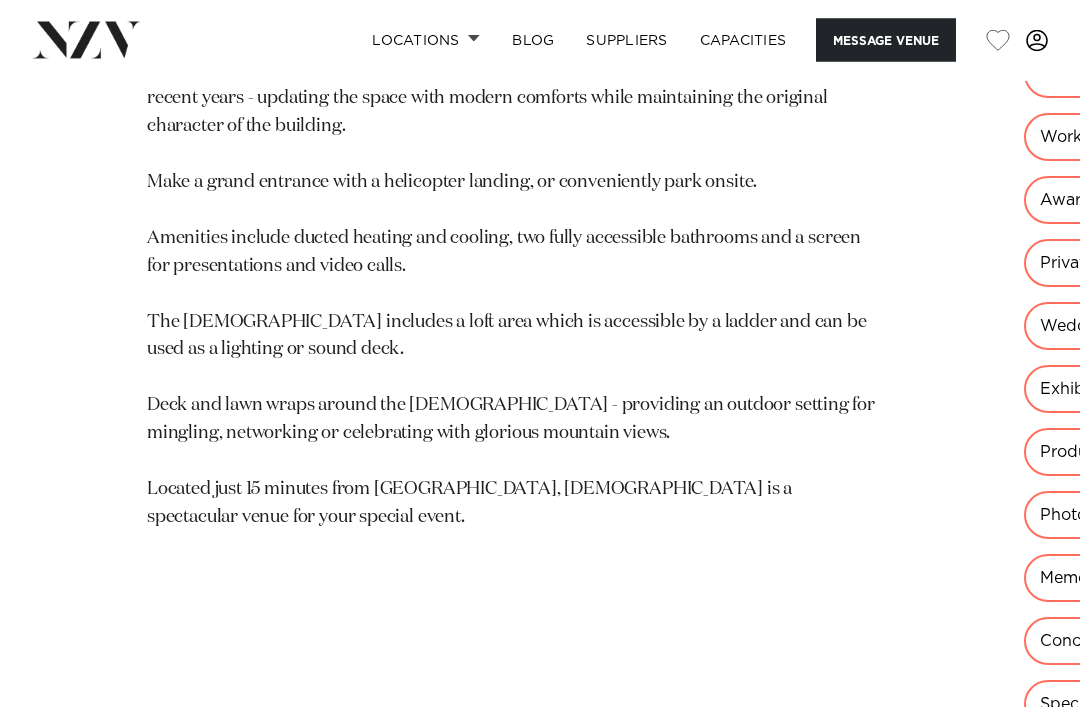 click on "Wedding" at bounding box center (1076, 327) 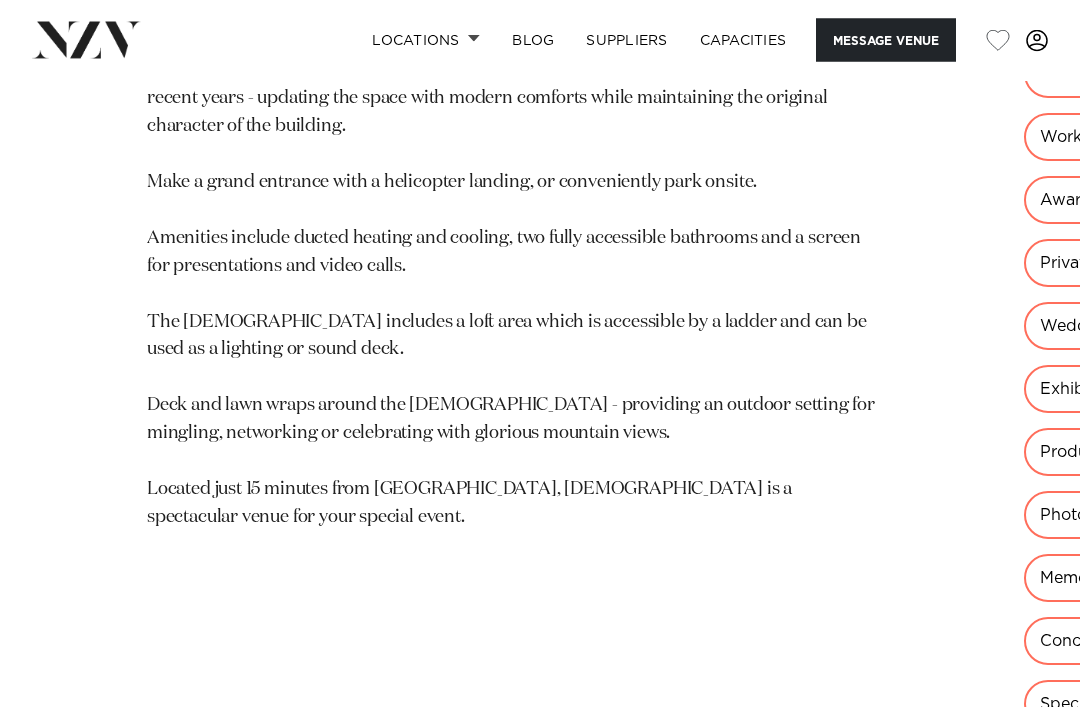click on "Wedding" at bounding box center [1076, 327] 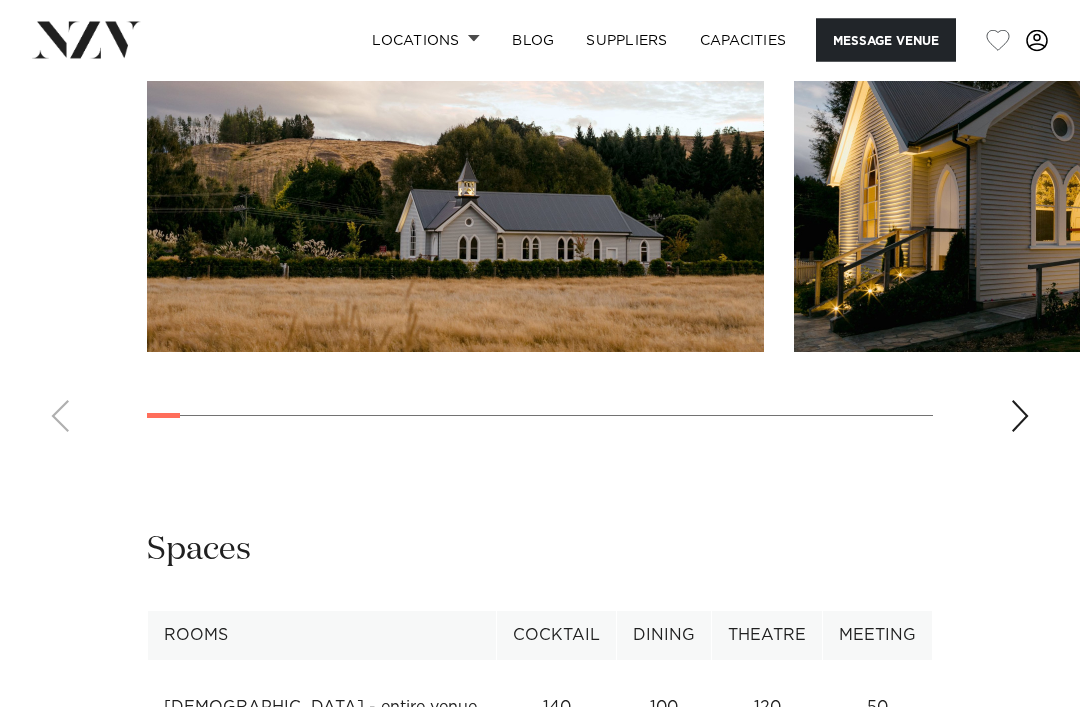 scroll, scrollTop: 2559, scrollLeft: 0, axis: vertical 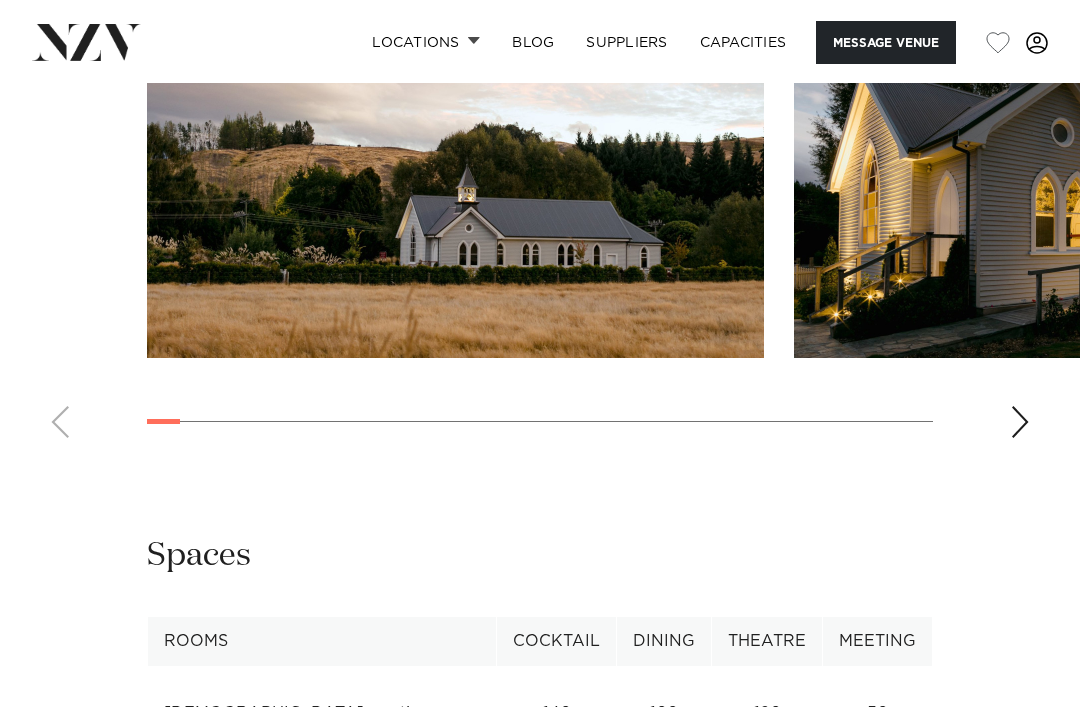 click at bounding box center (1020, 420) 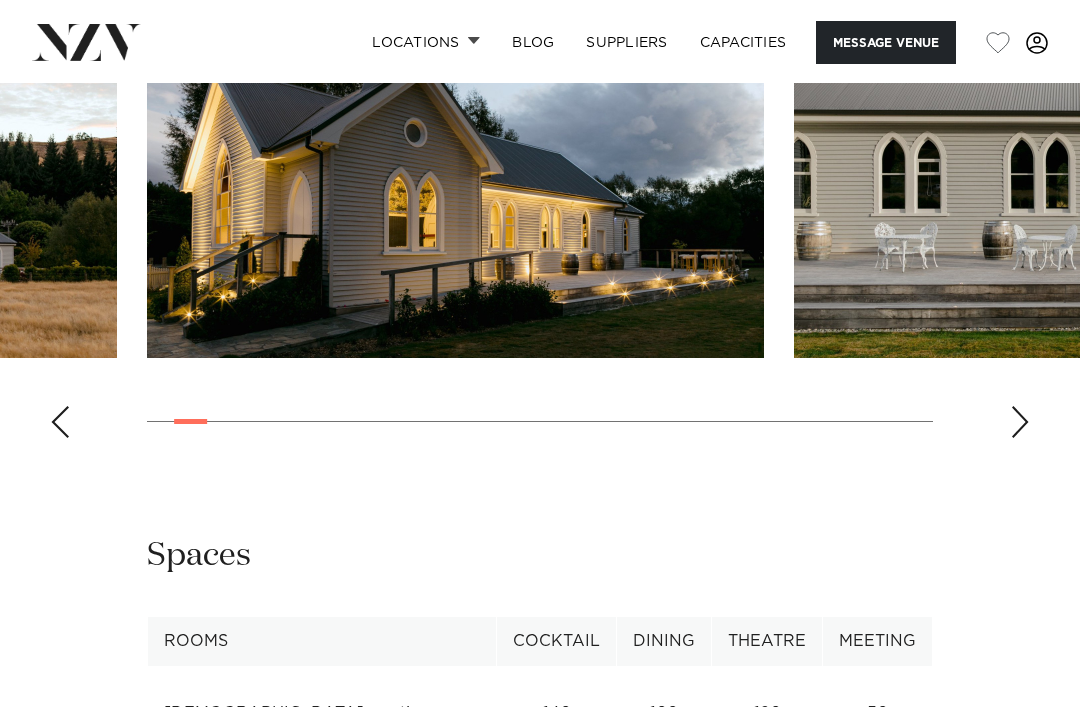 scroll, scrollTop: 2554, scrollLeft: 0, axis: vertical 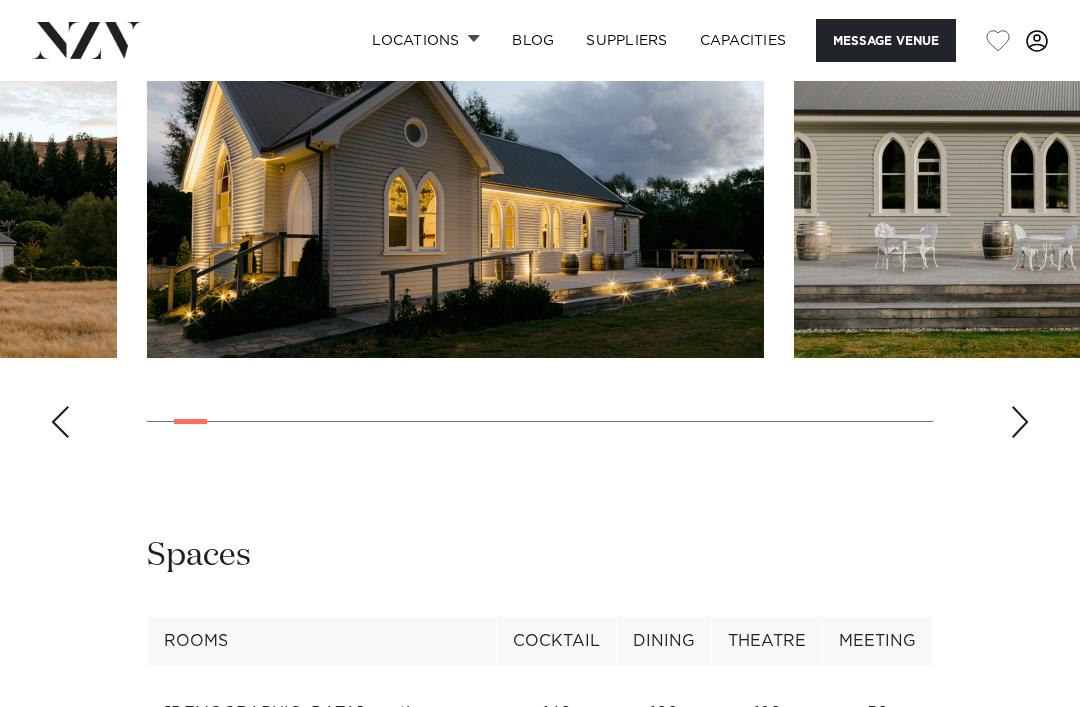 click at bounding box center [1020, 422] 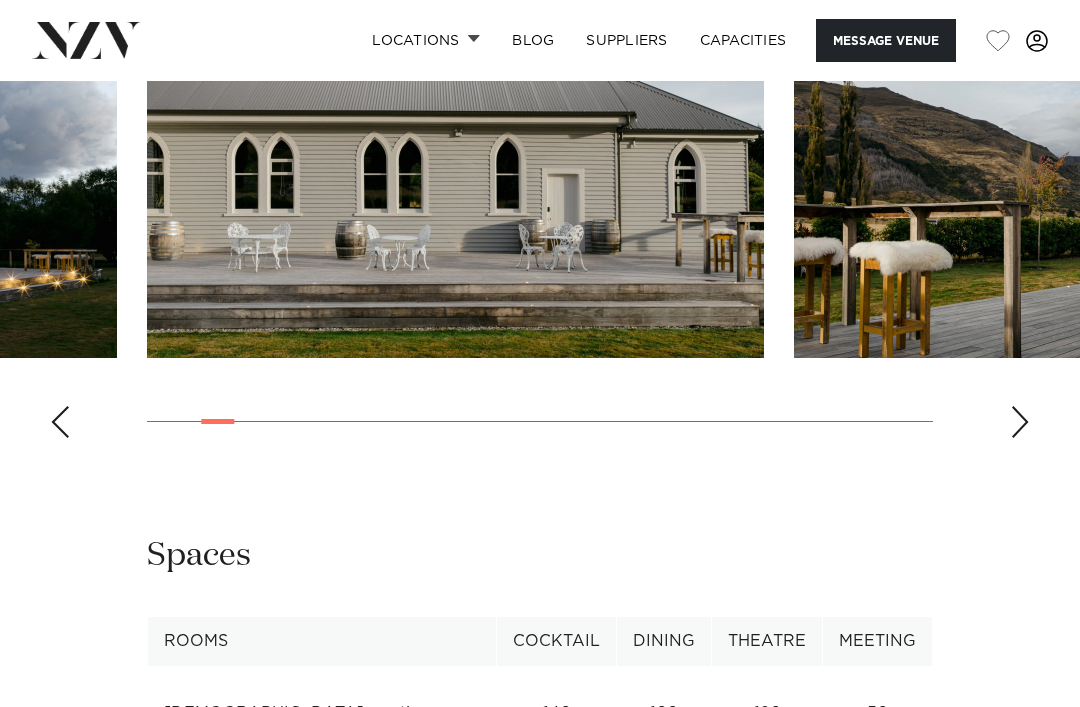 click at bounding box center [1020, 422] 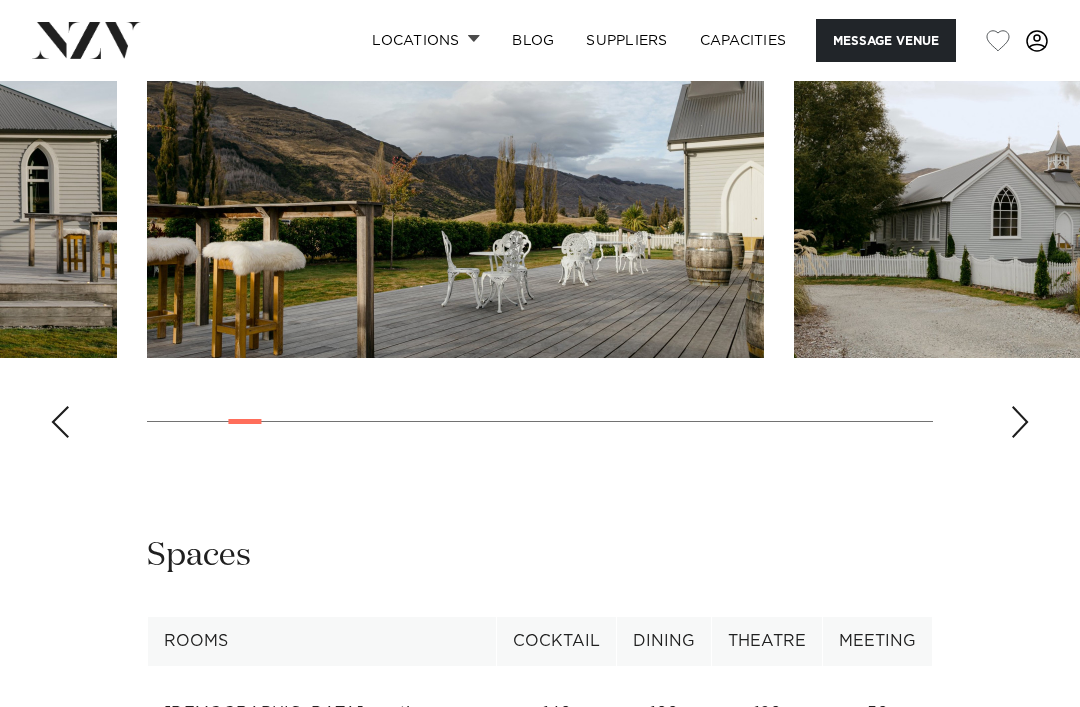 click at bounding box center [1020, 422] 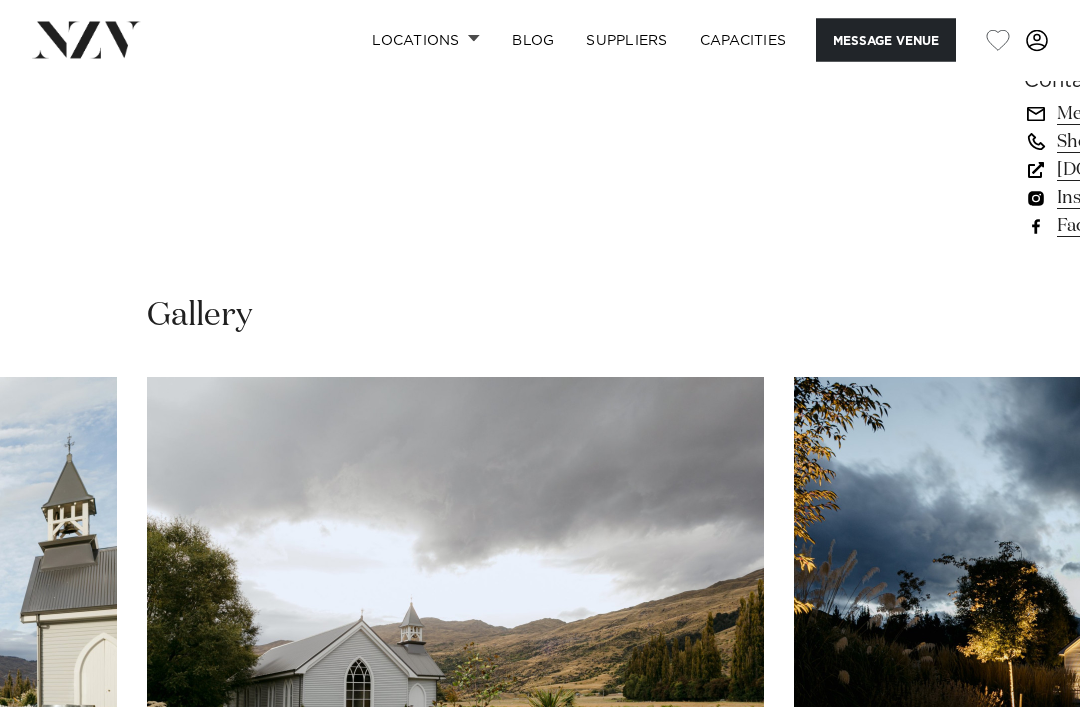 click at bounding box center [1020, 895] 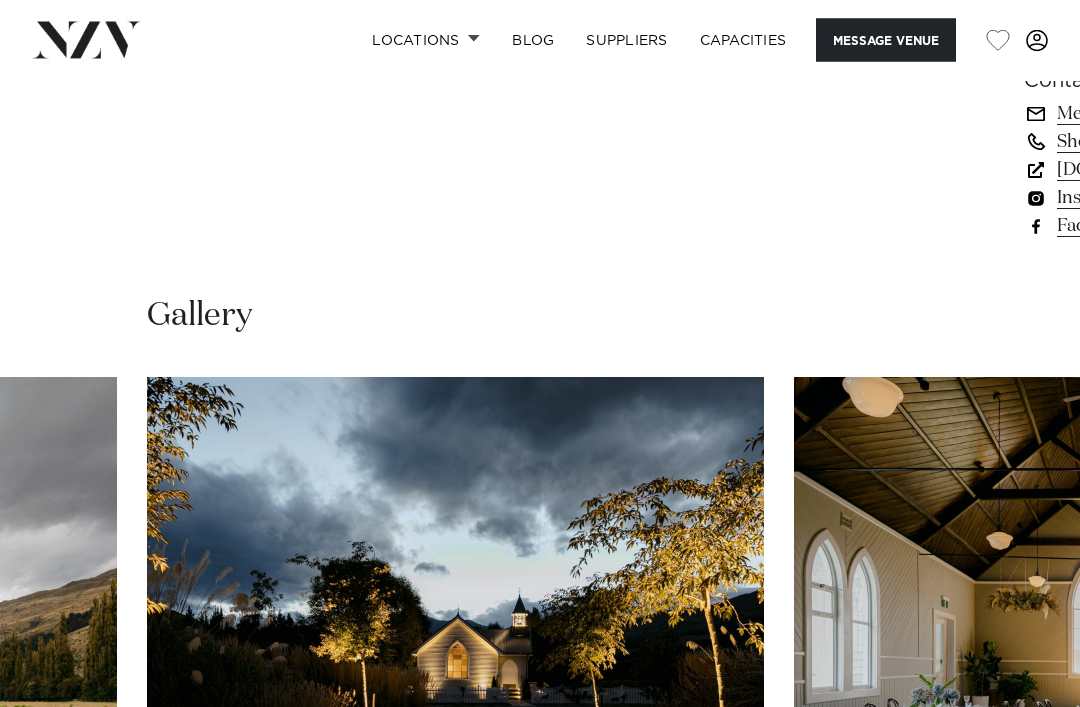scroll, scrollTop: 2082, scrollLeft: 0, axis: vertical 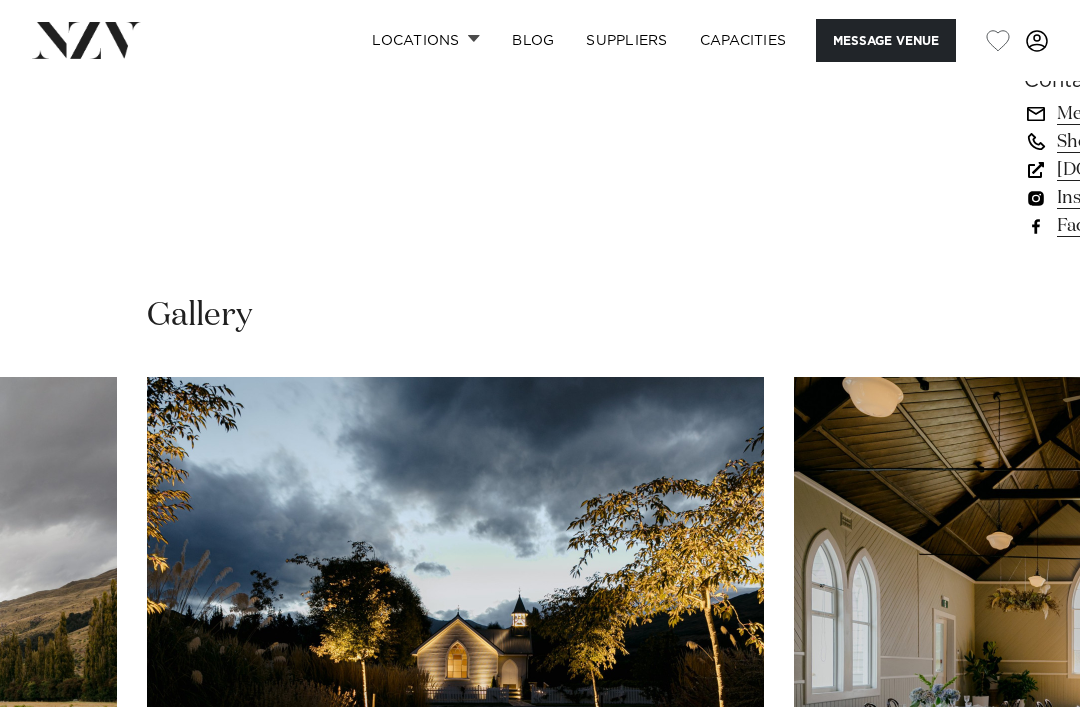 click at bounding box center (1020, 894) 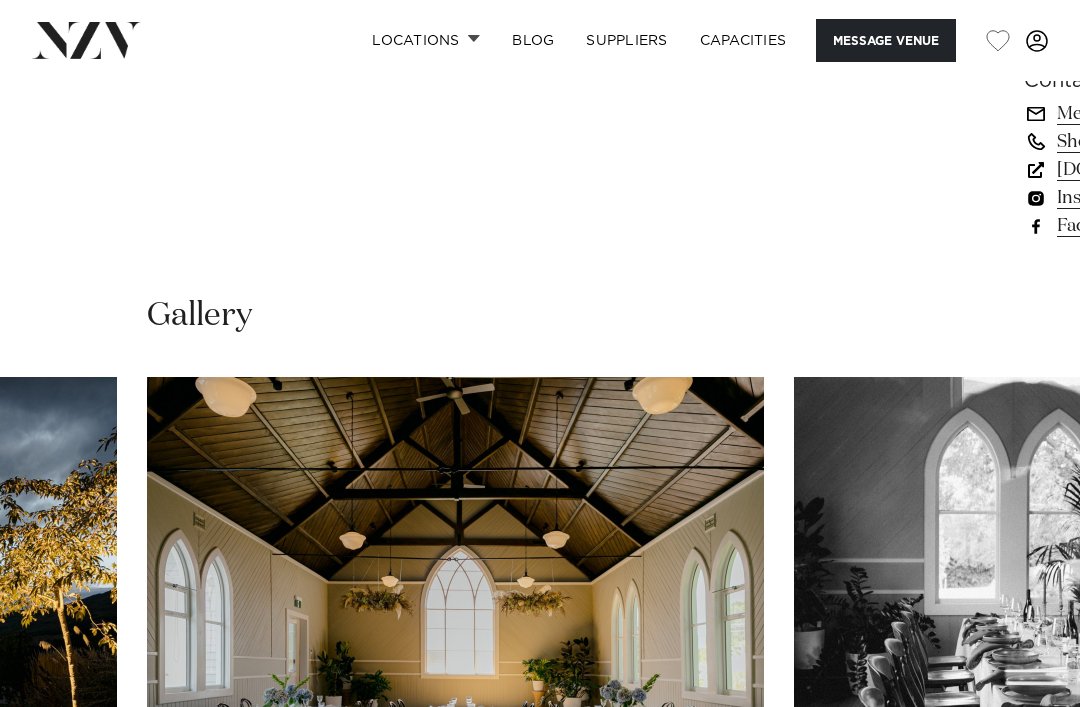 click at bounding box center [540, 651] 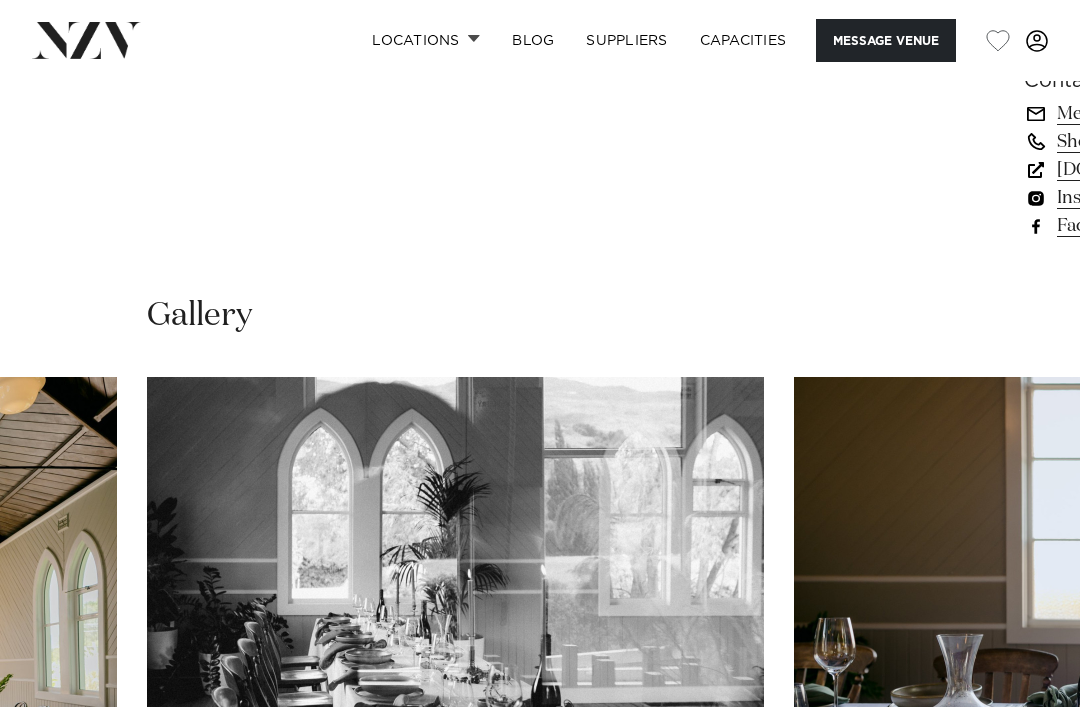 click at bounding box center [1020, 894] 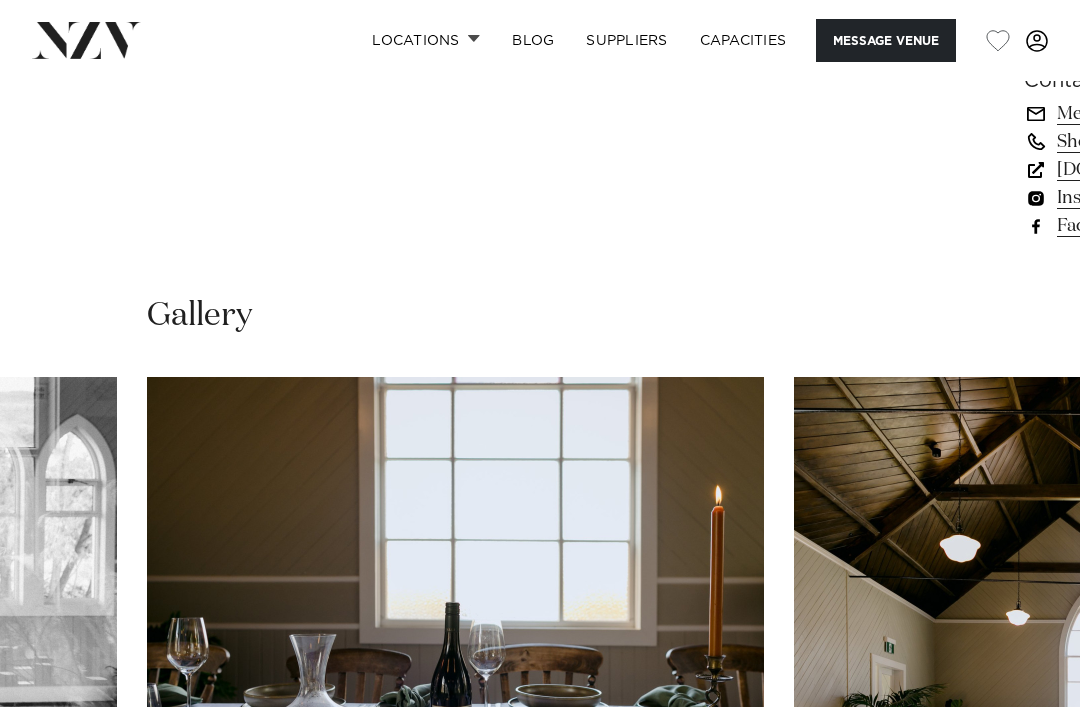 click at bounding box center [1020, 894] 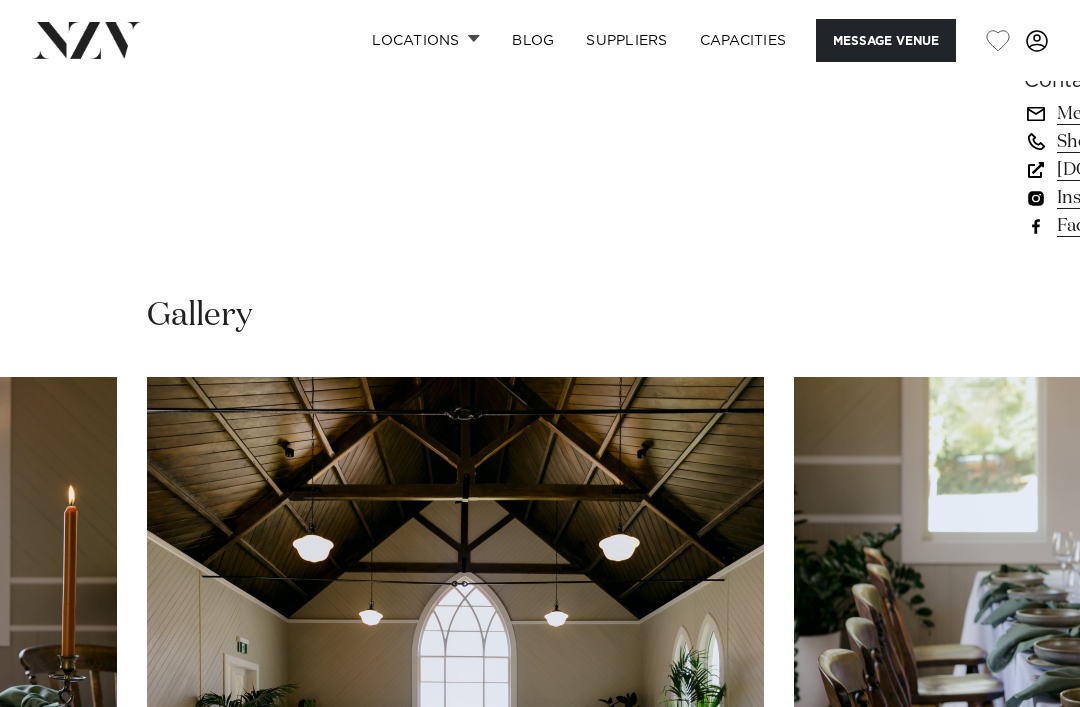 click at bounding box center [1020, 894] 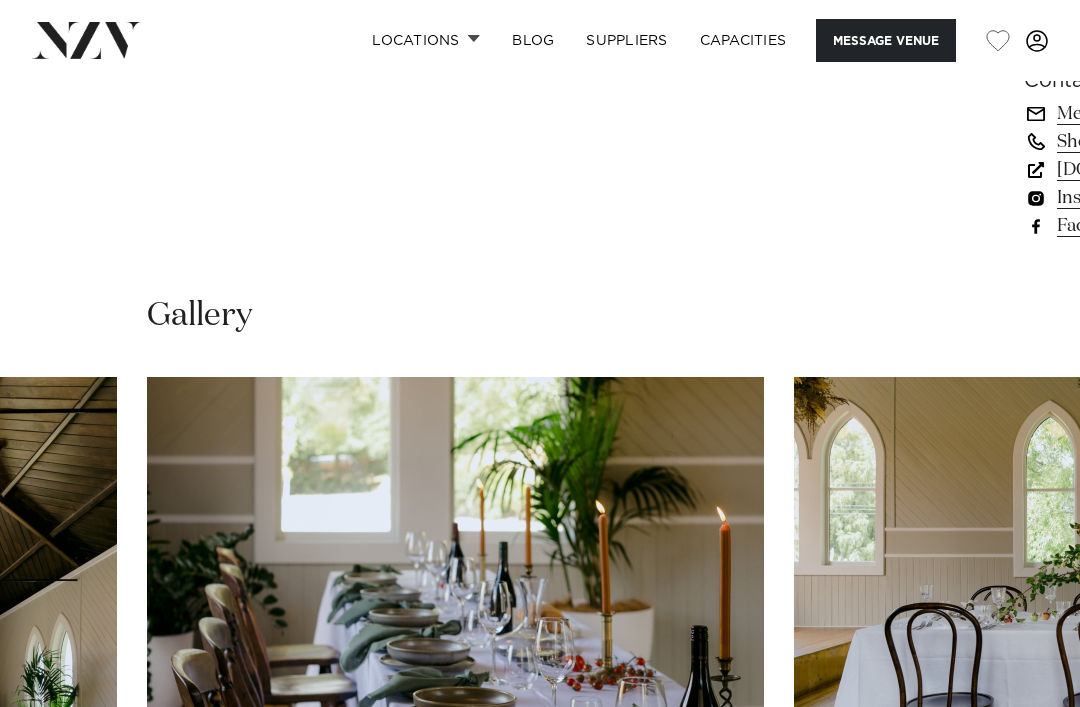 click at bounding box center [540, 651] 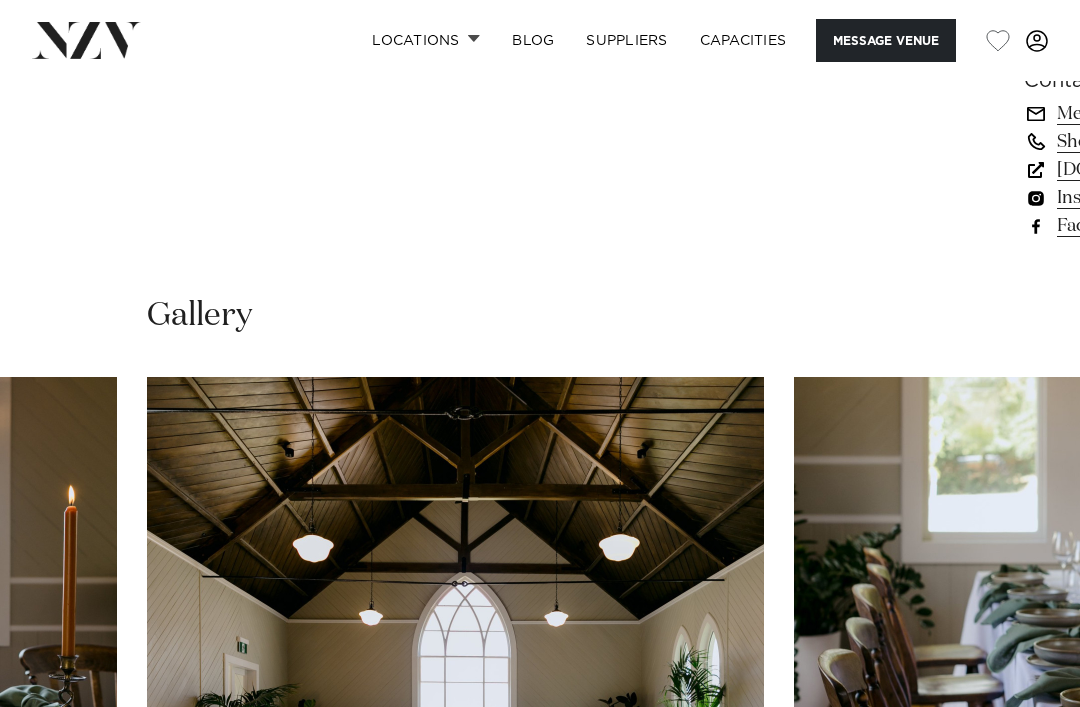 click at bounding box center (1020, 894) 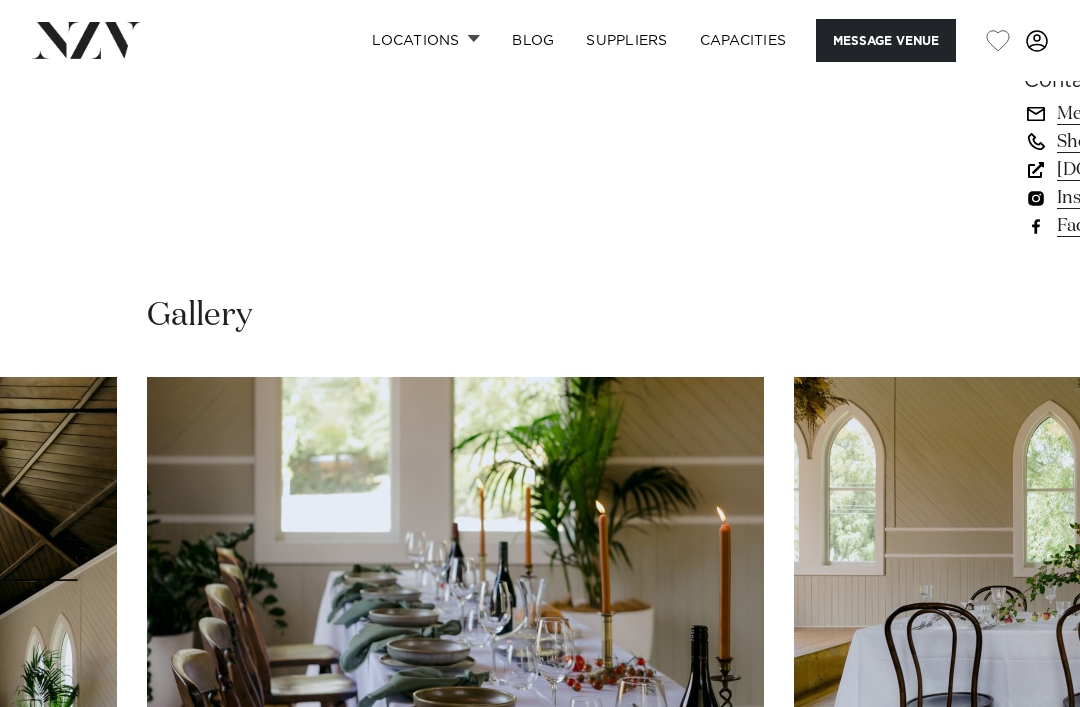 click at bounding box center (540, 651) 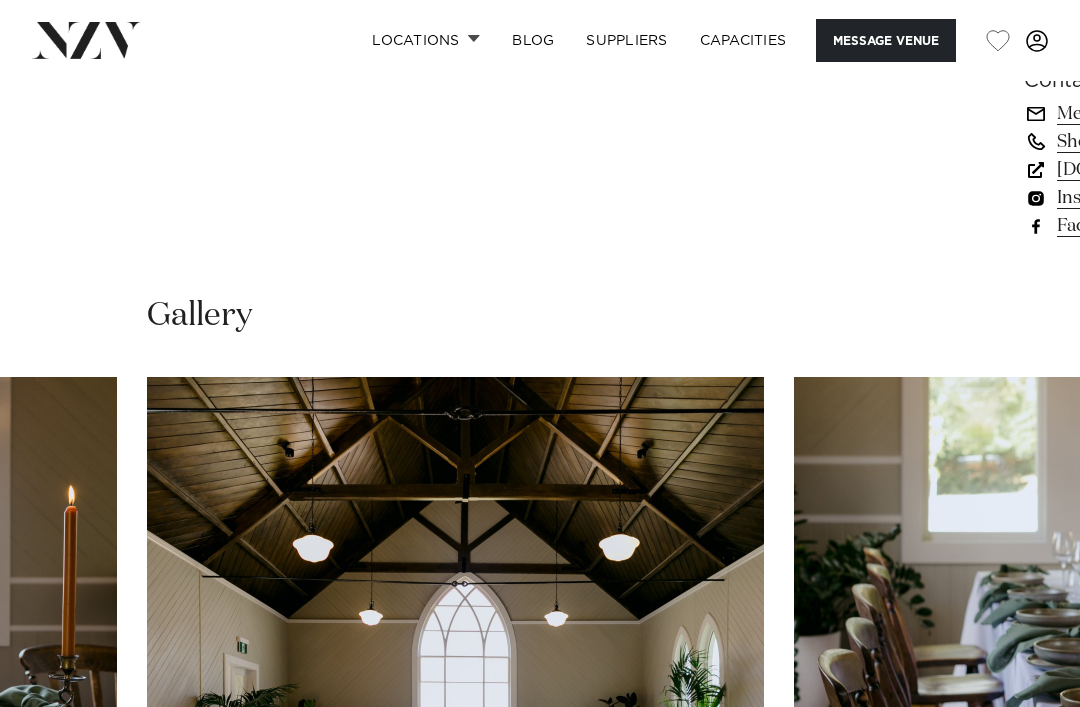 click at bounding box center [1020, 894] 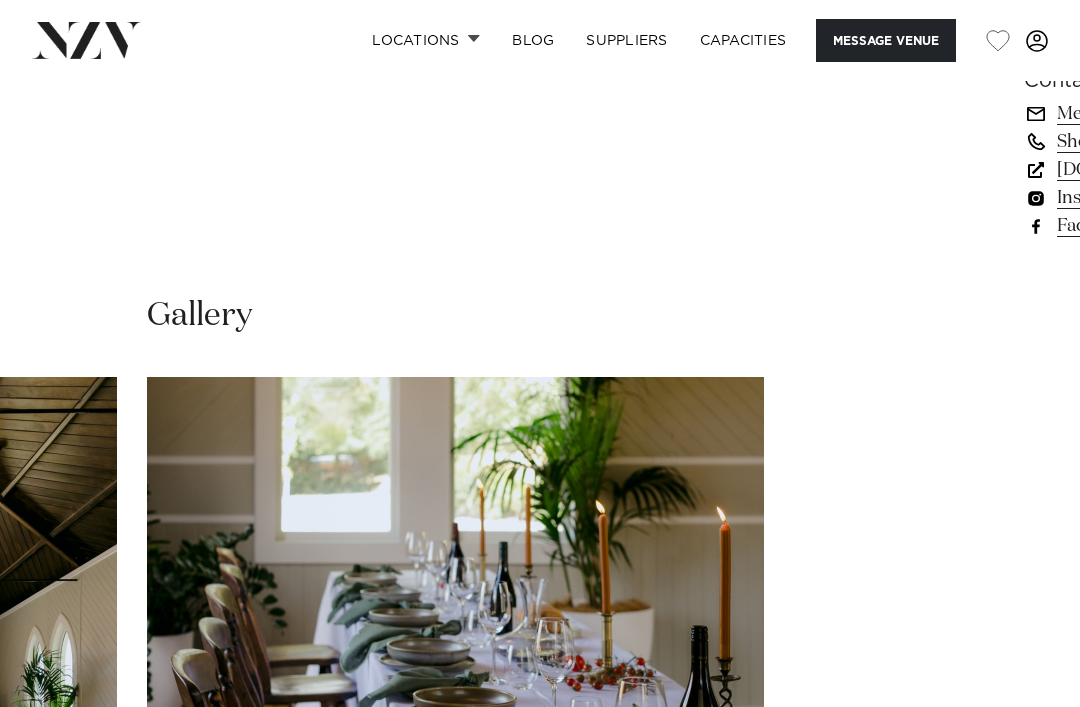 click at bounding box center (1020, 894) 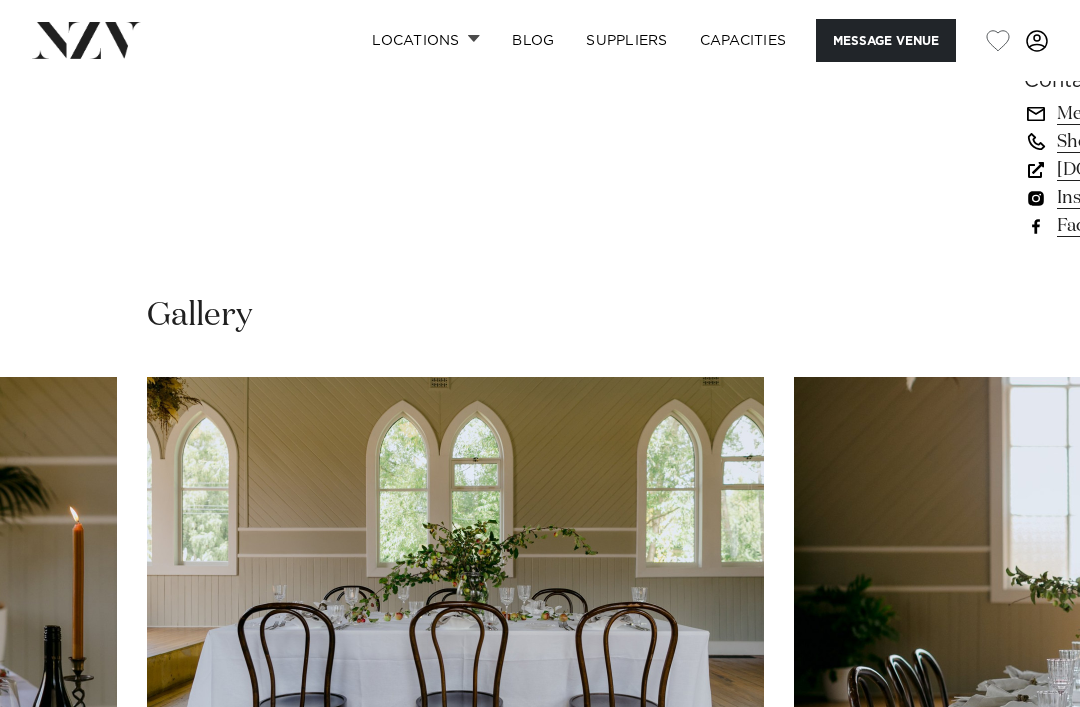 click at bounding box center [1020, 894] 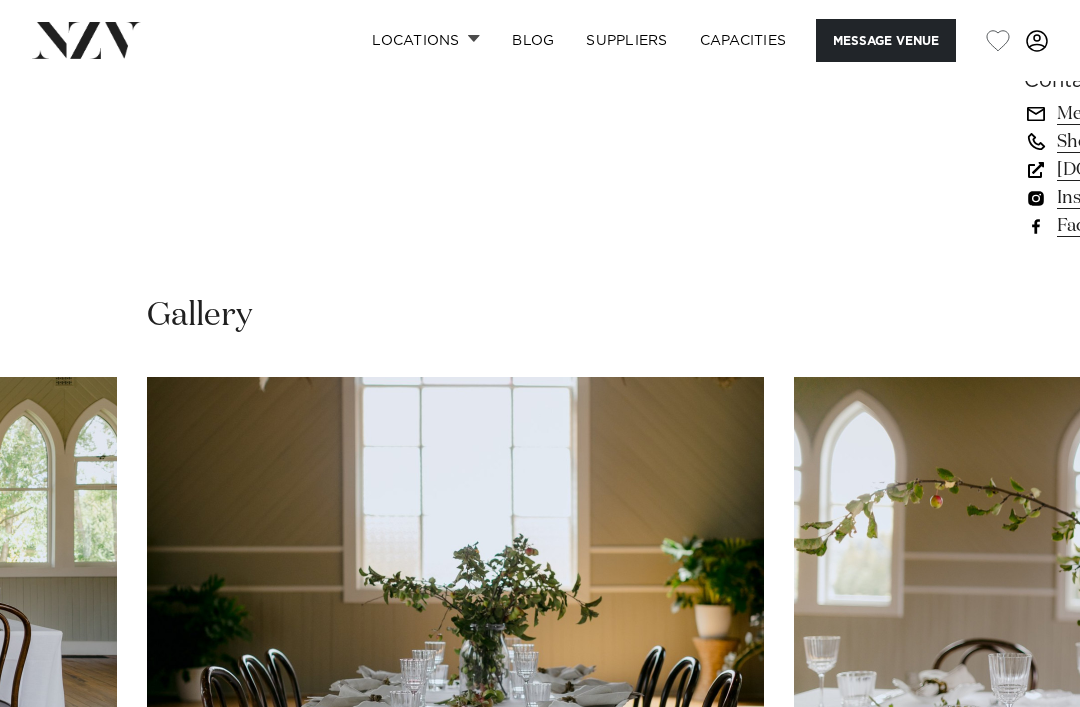 click at bounding box center (1020, 894) 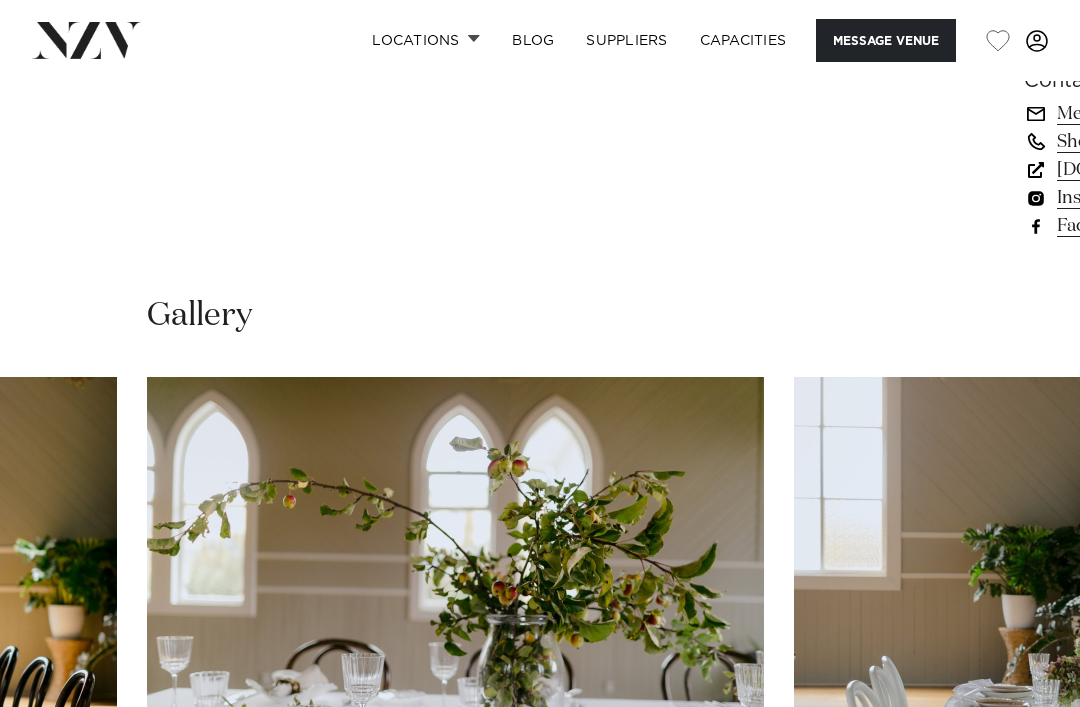 click at bounding box center [1020, 894] 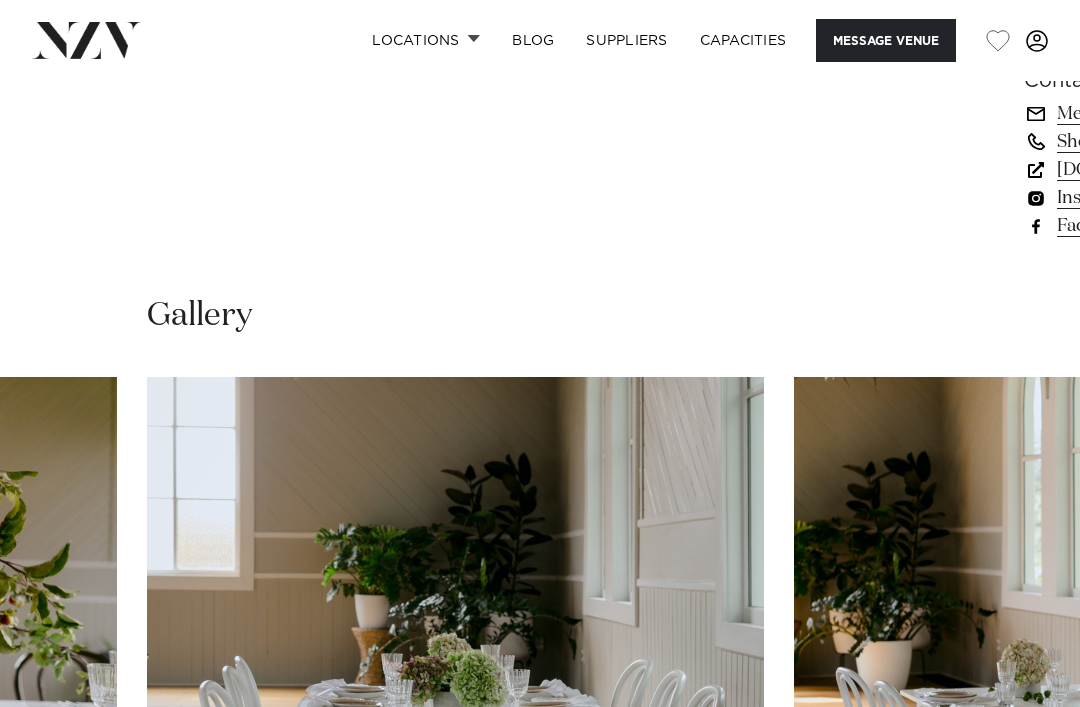 click at bounding box center [1020, 894] 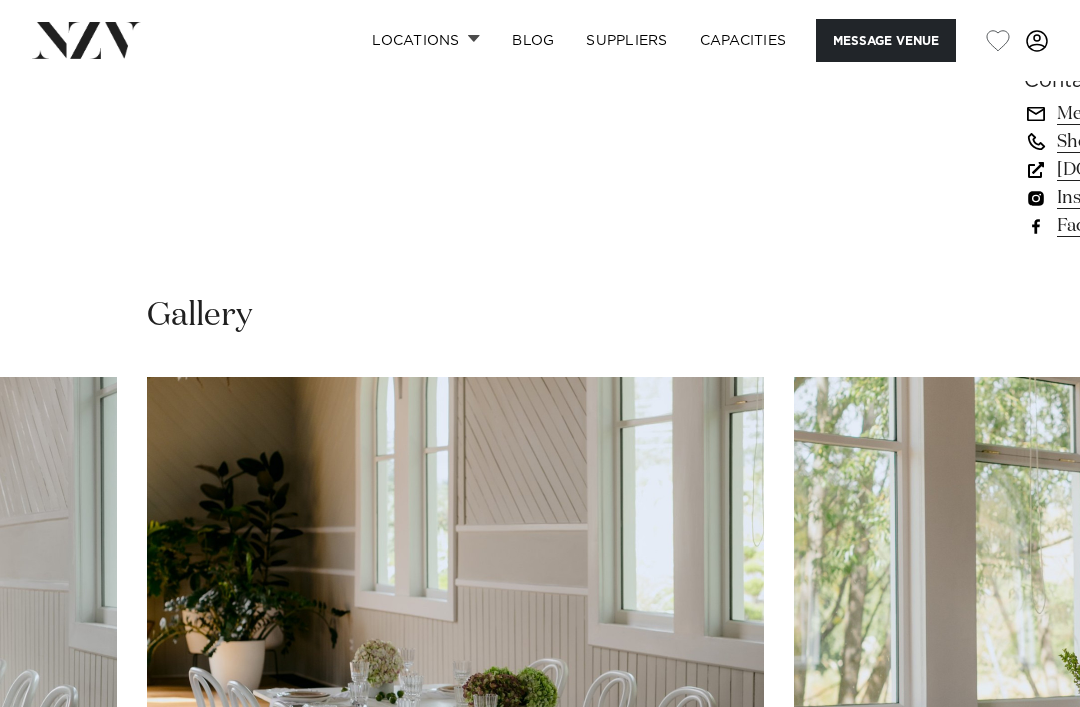 click at bounding box center [1020, 894] 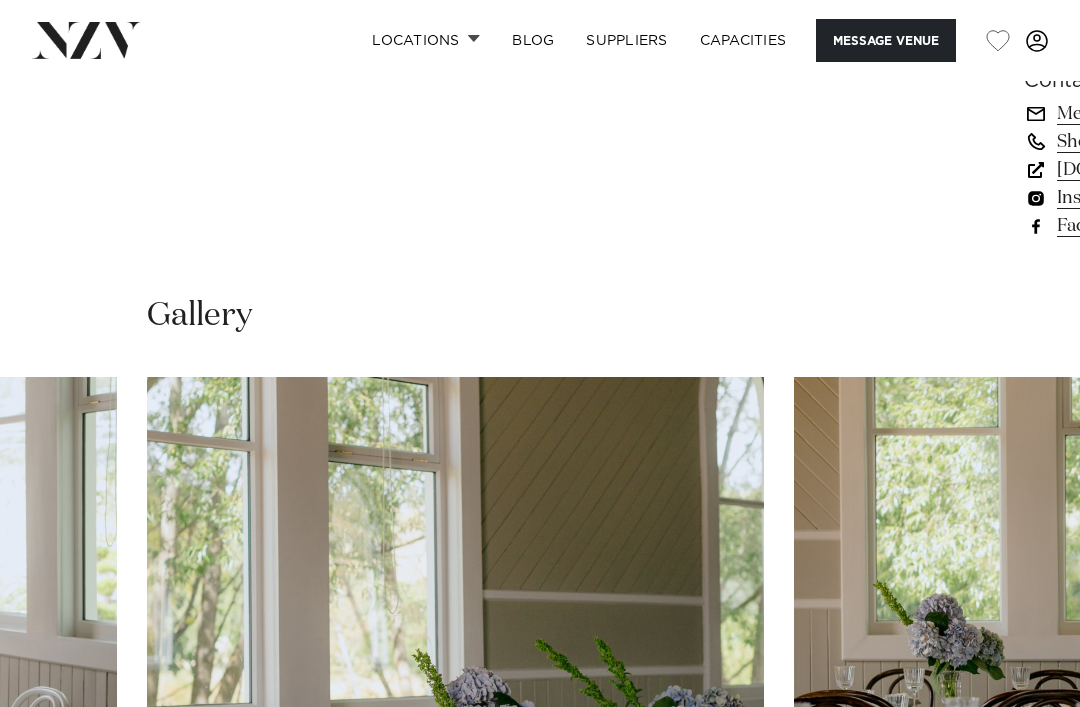 click at bounding box center (1020, 894) 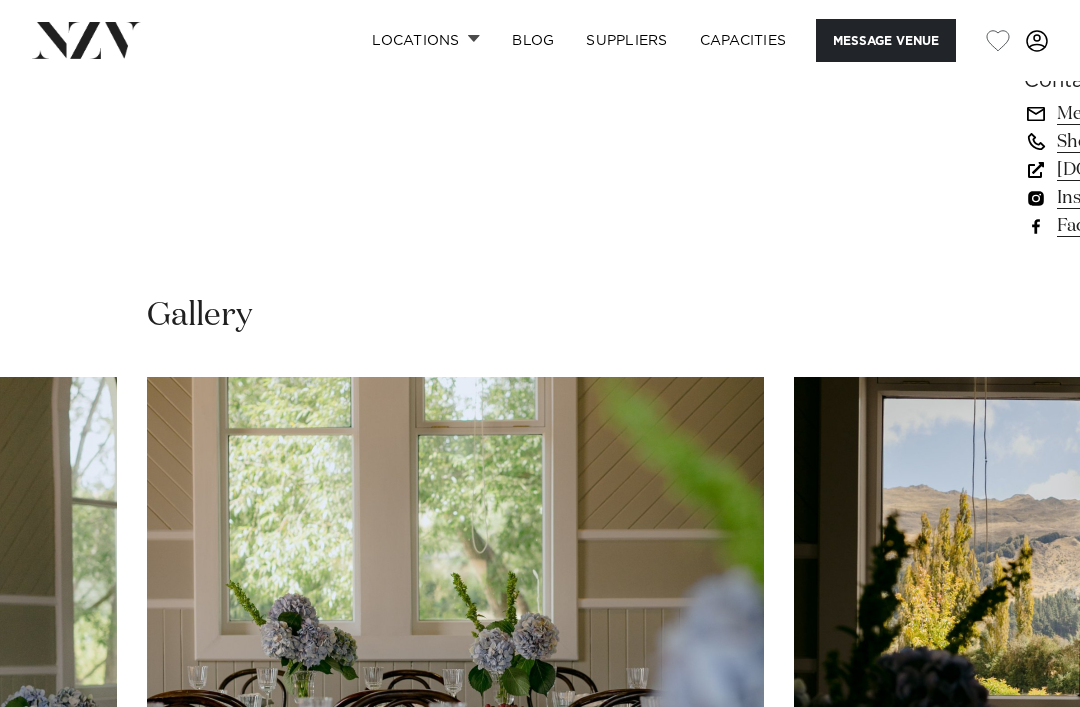 click at bounding box center (1020, 894) 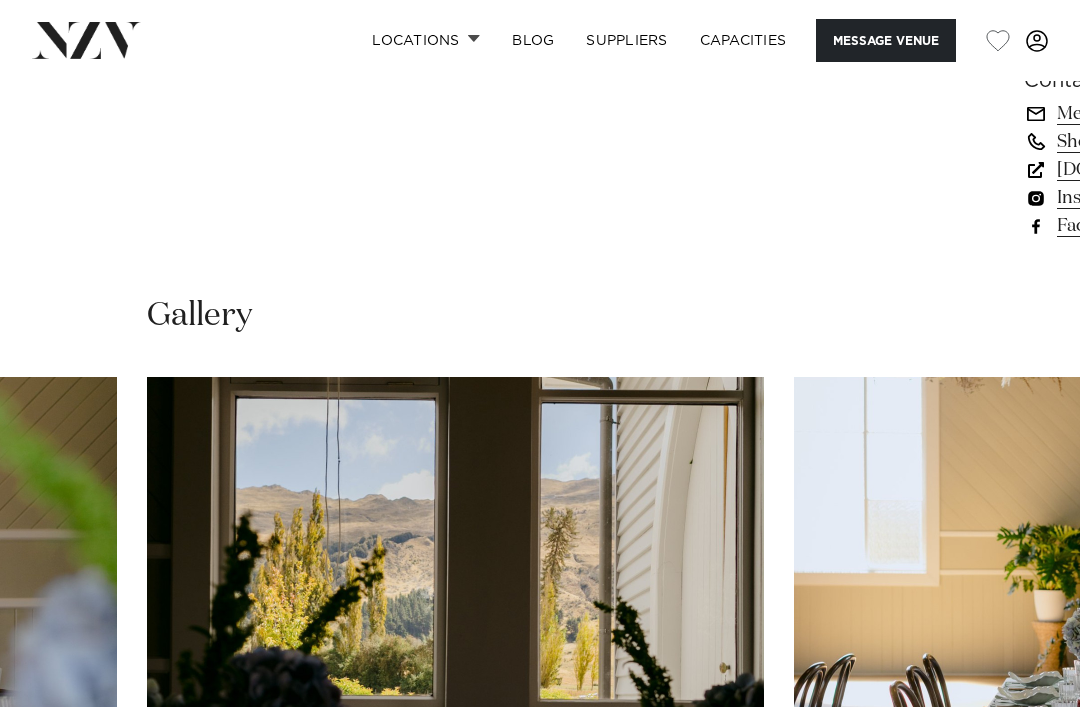 click at bounding box center [1020, 894] 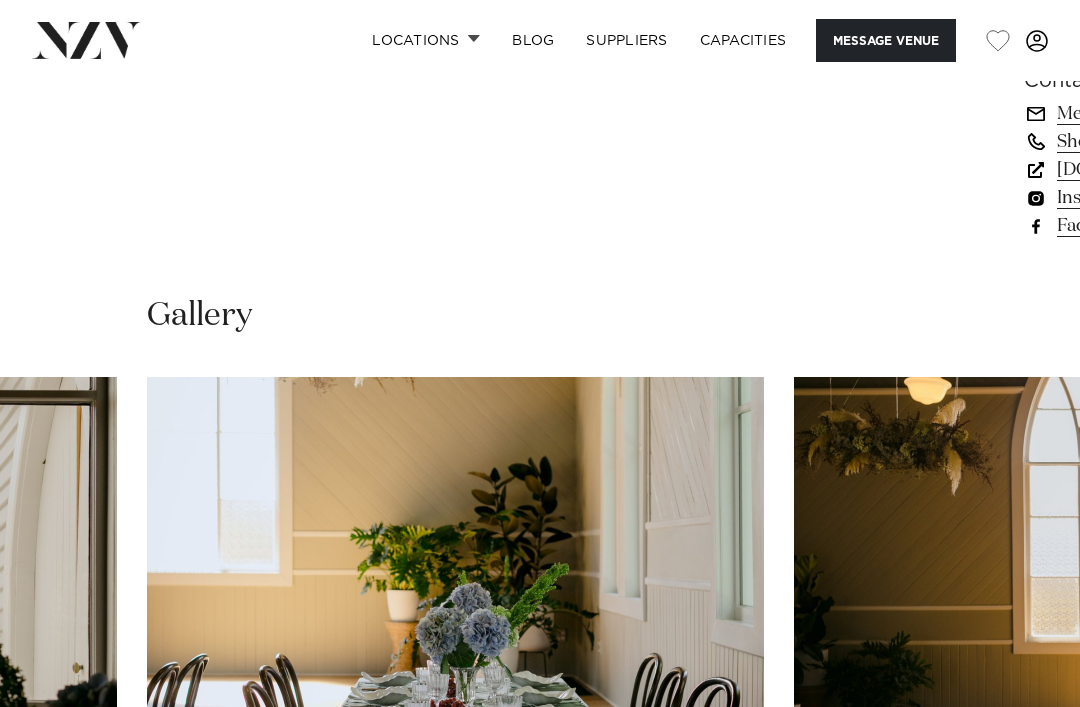 click at bounding box center (1020, 894) 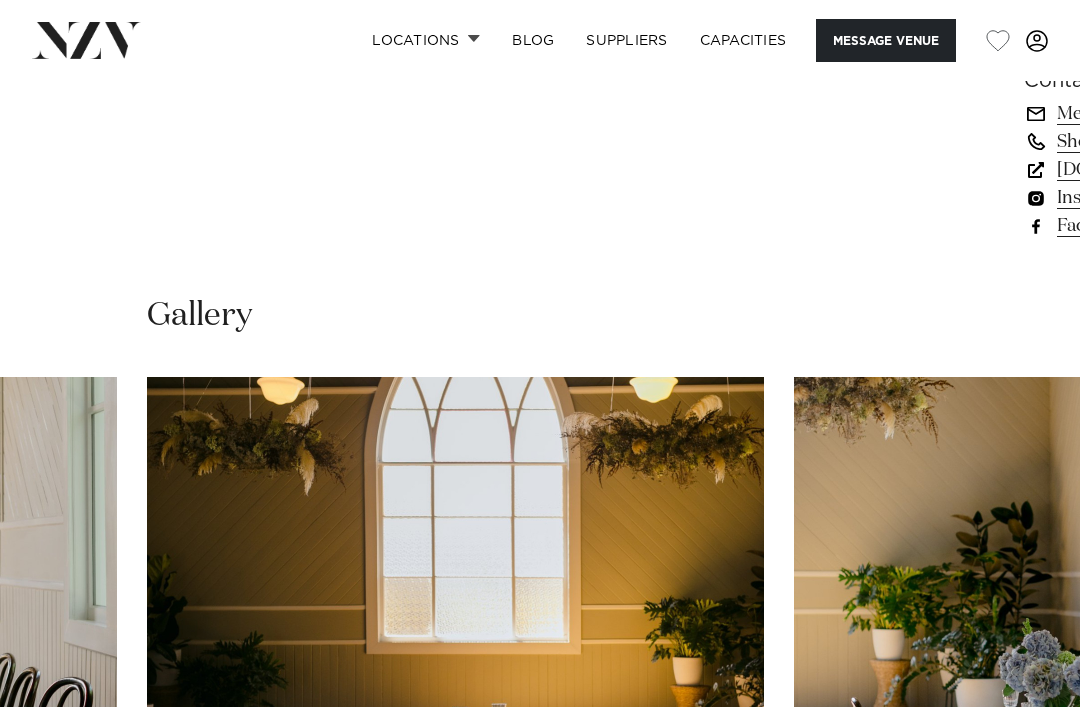 click at bounding box center (1020, 894) 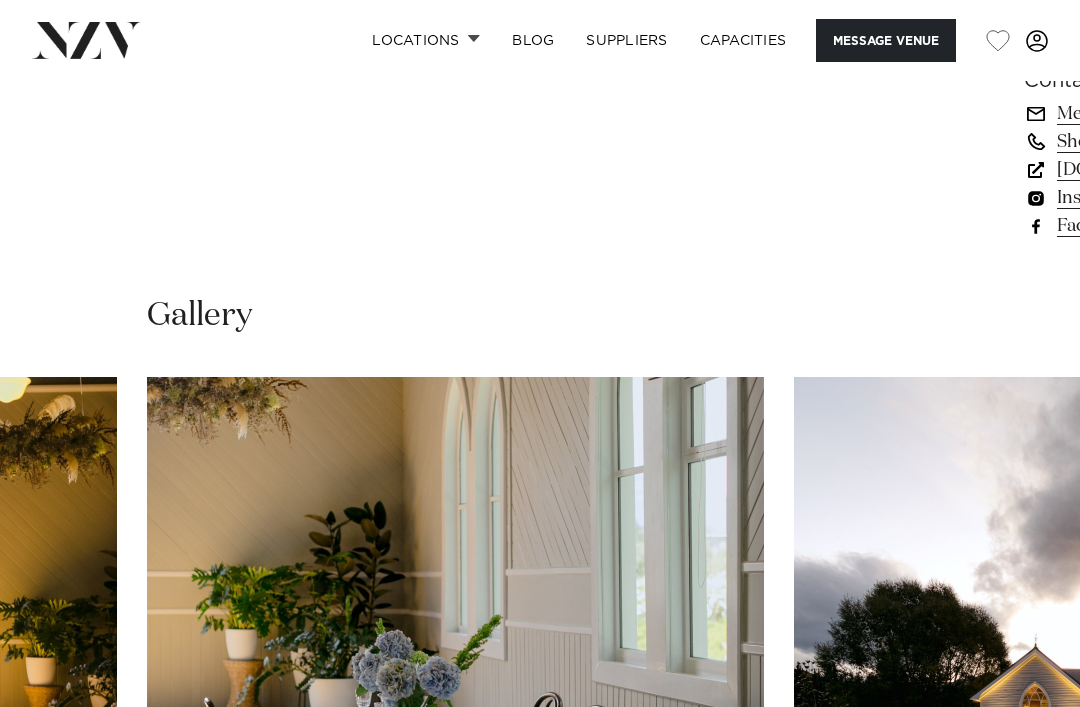 click at bounding box center (1020, 894) 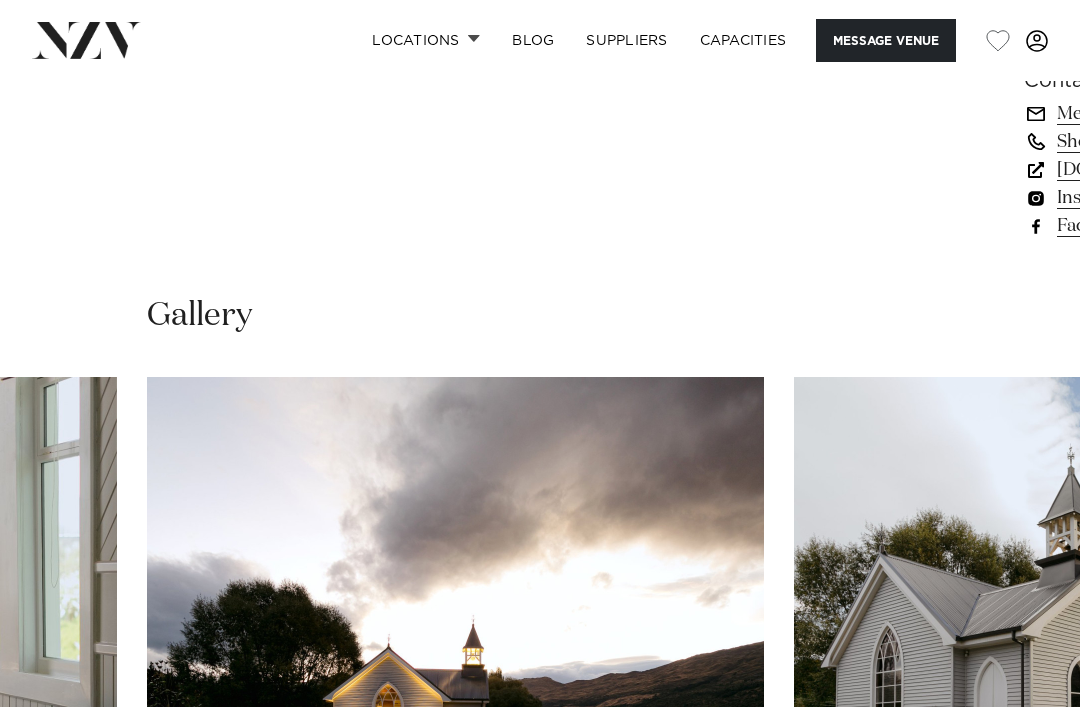 click at bounding box center [1020, 894] 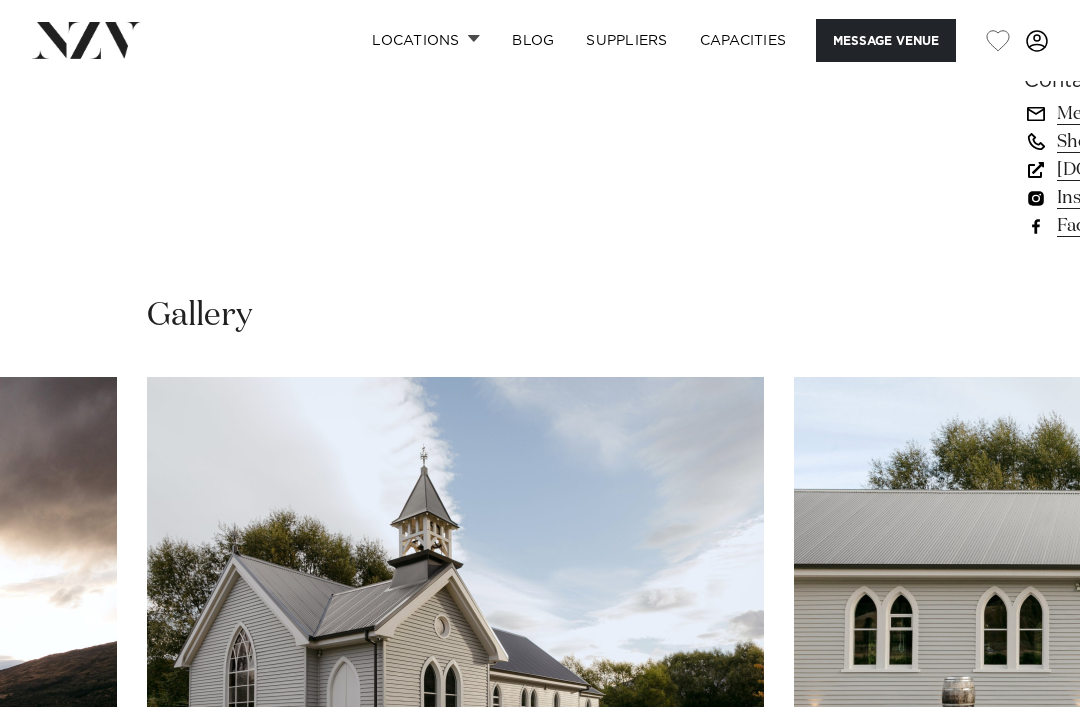 click at bounding box center (60, 894) 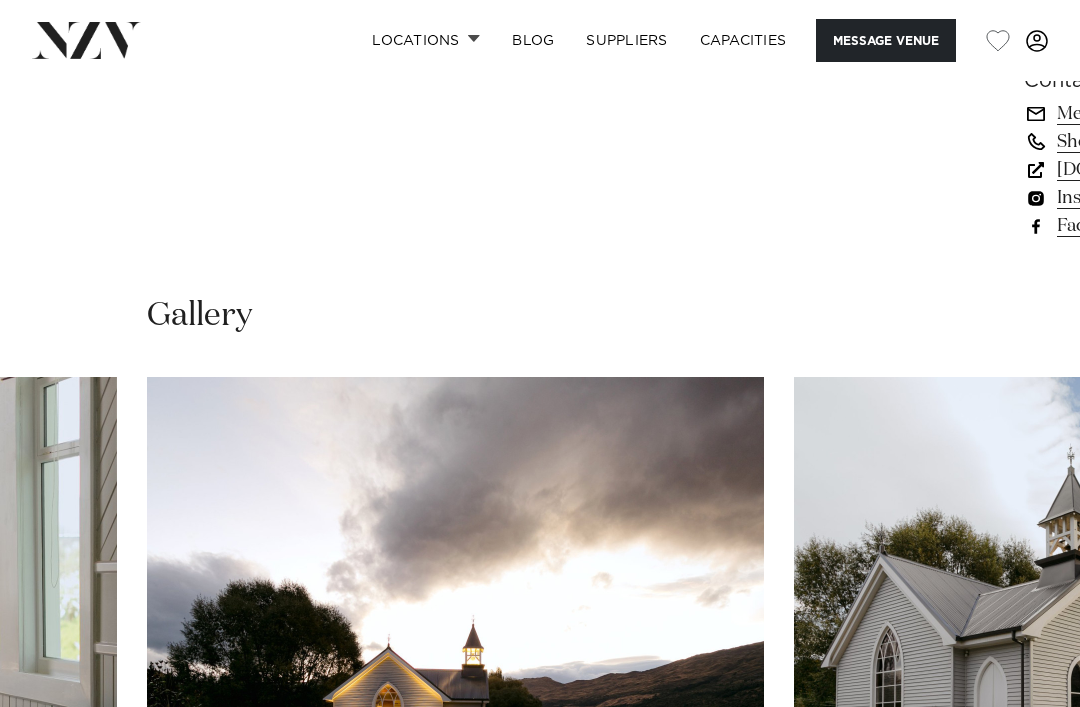 click at bounding box center (1020, 894) 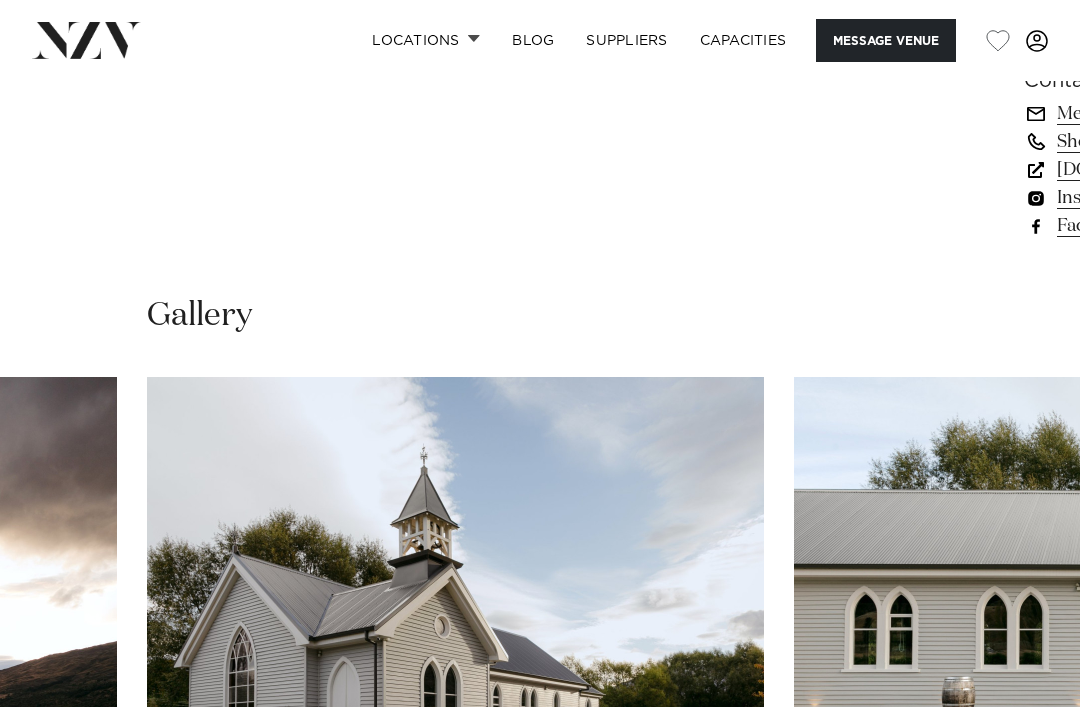 click at bounding box center (1020, 894) 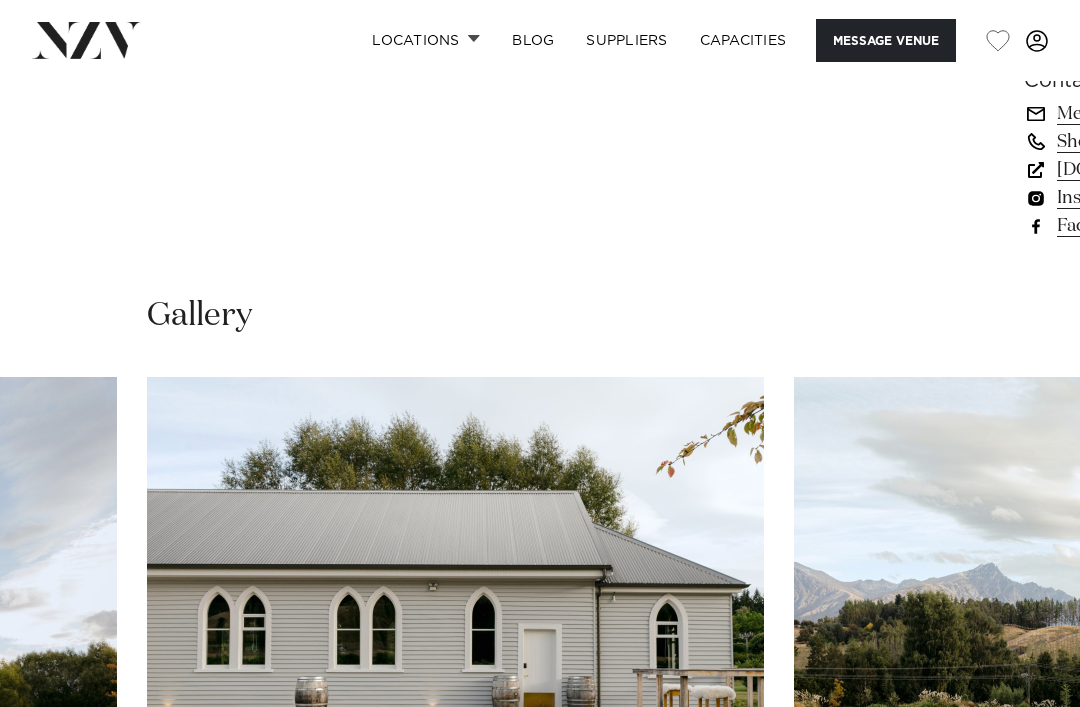 click at bounding box center [1020, 894] 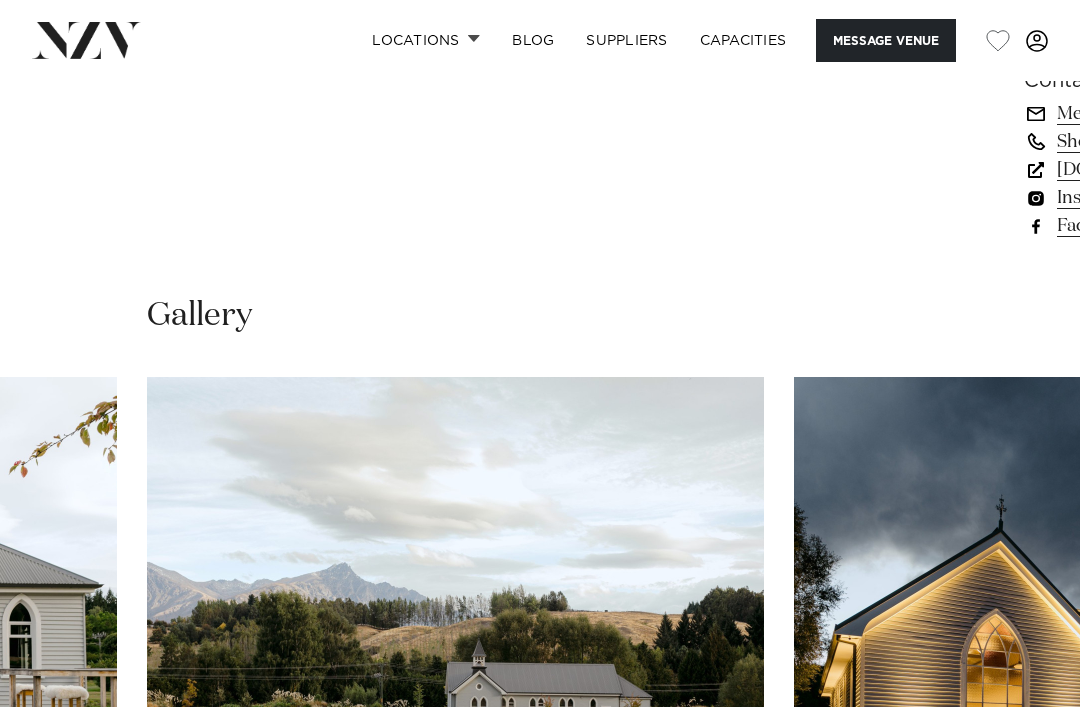 click at bounding box center (1020, 894) 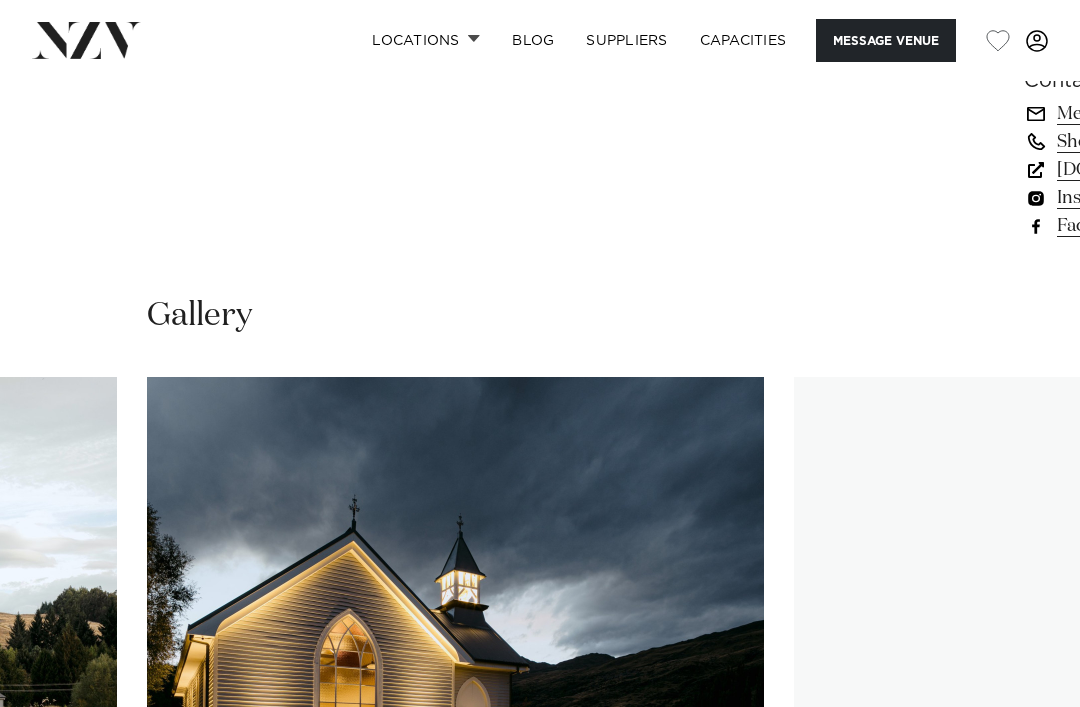 click at bounding box center [1020, 894] 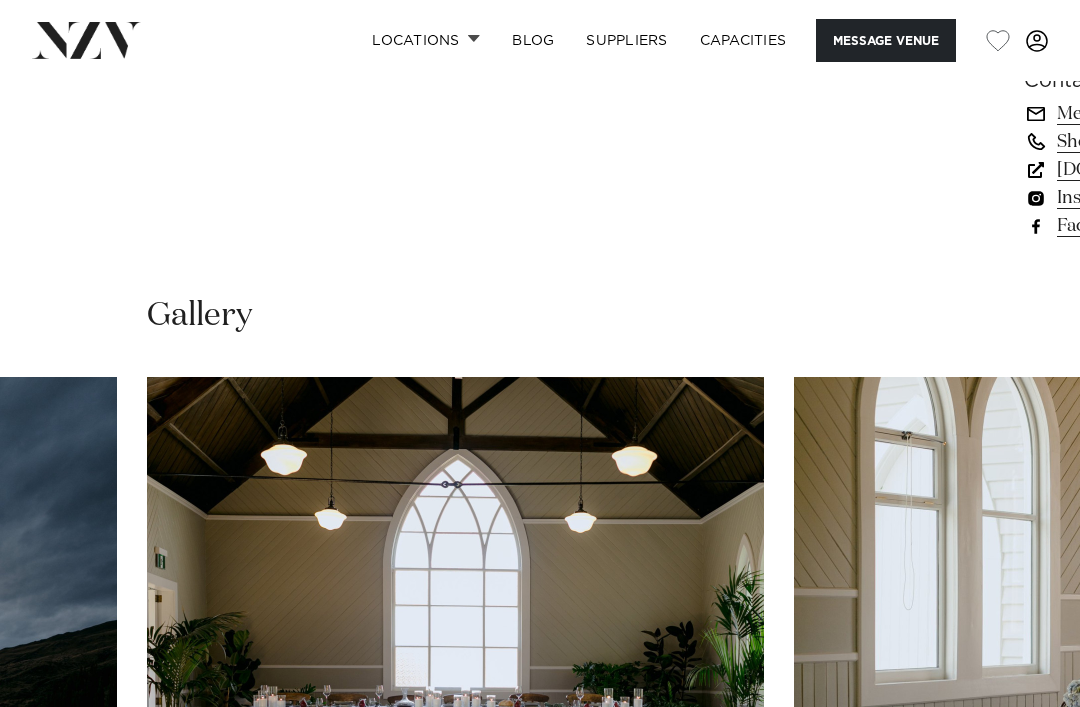 click at bounding box center (1020, 894) 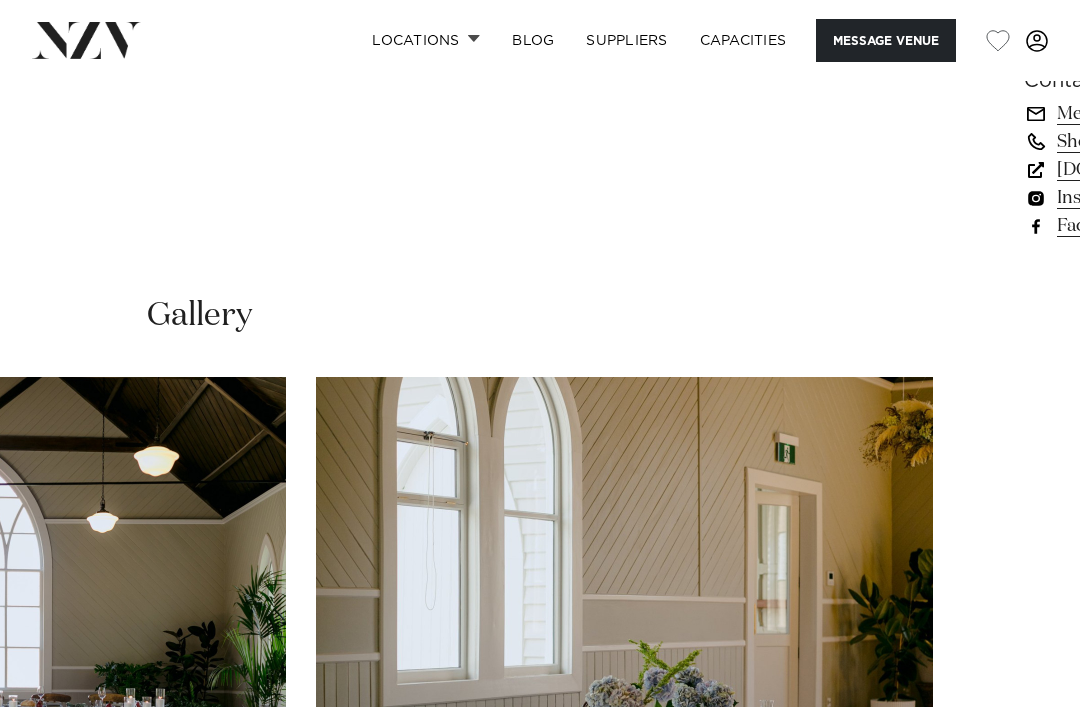 click at bounding box center [540, 651] 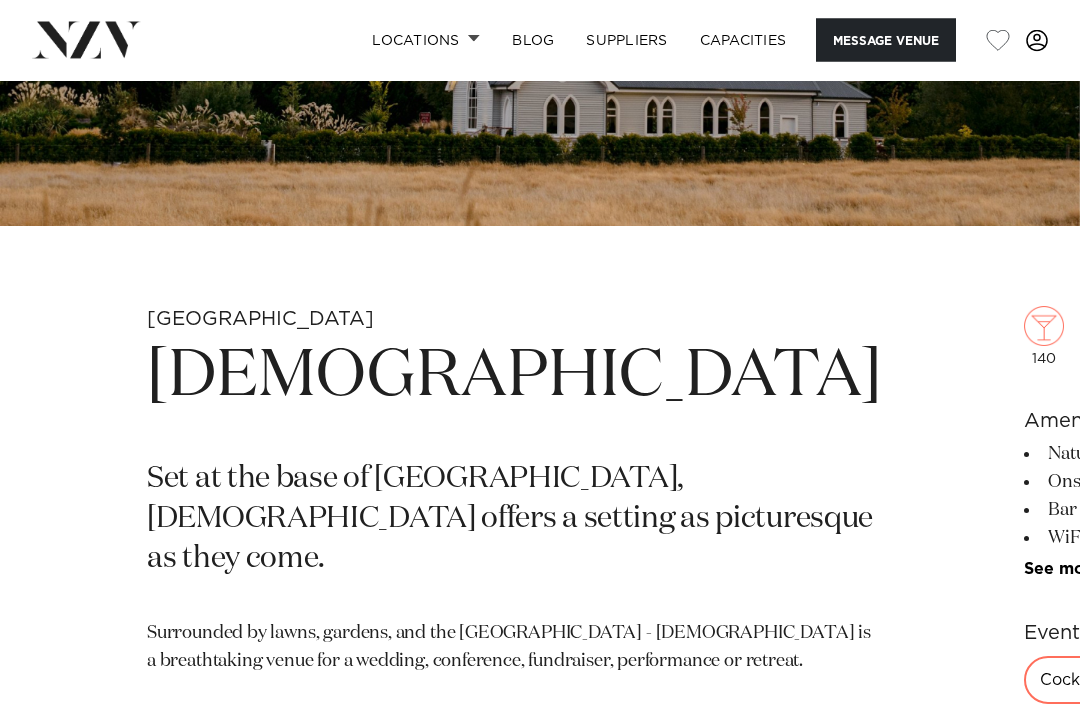 scroll, scrollTop: 0, scrollLeft: 0, axis: both 